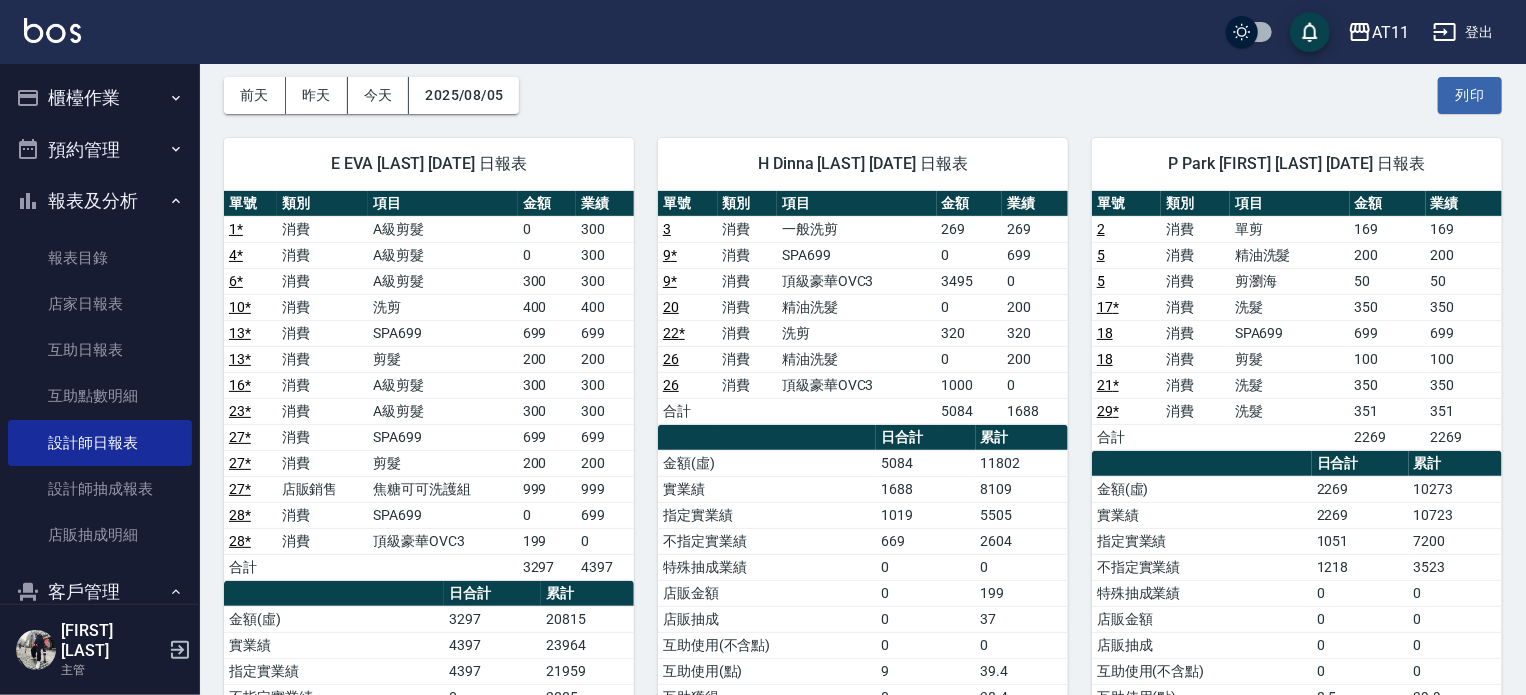 scroll, scrollTop: 0, scrollLeft: 0, axis: both 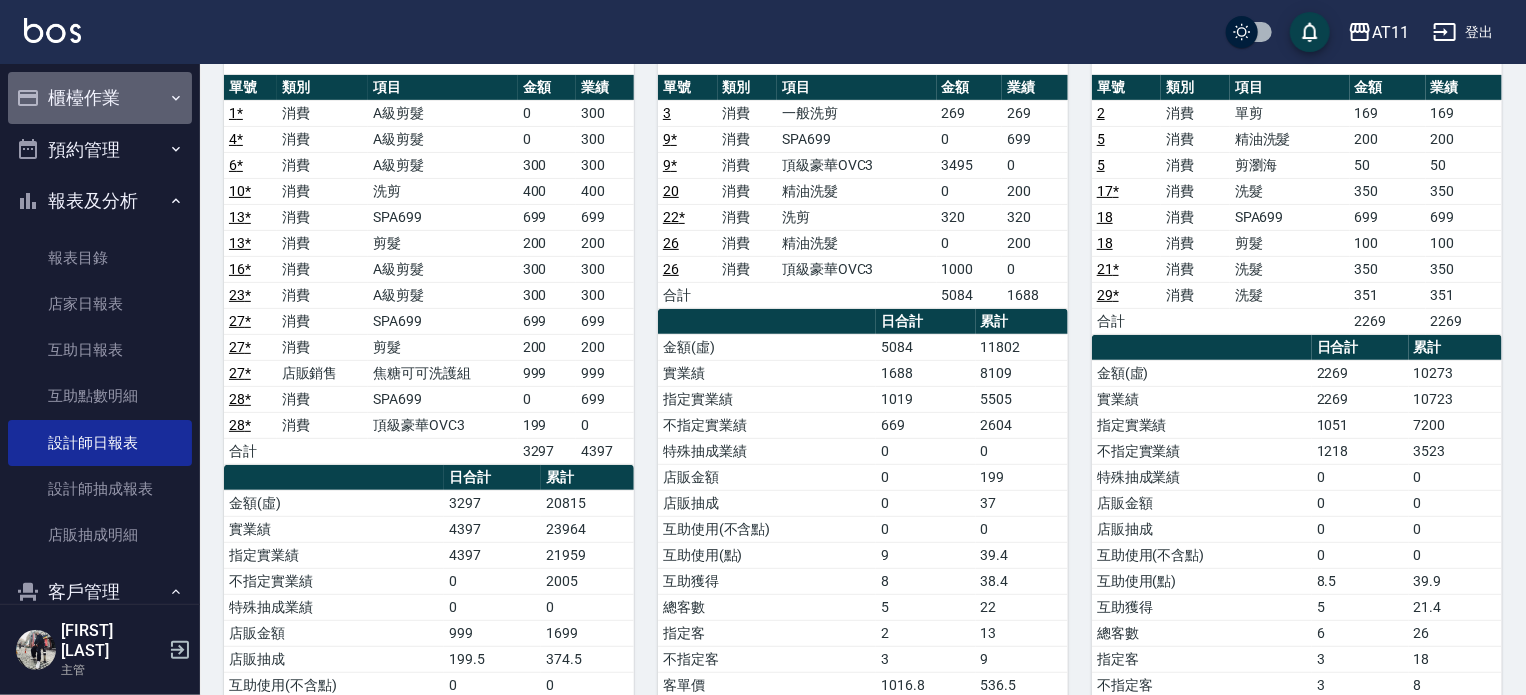 click on "櫃檯作業" at bounding box center (100, 98) 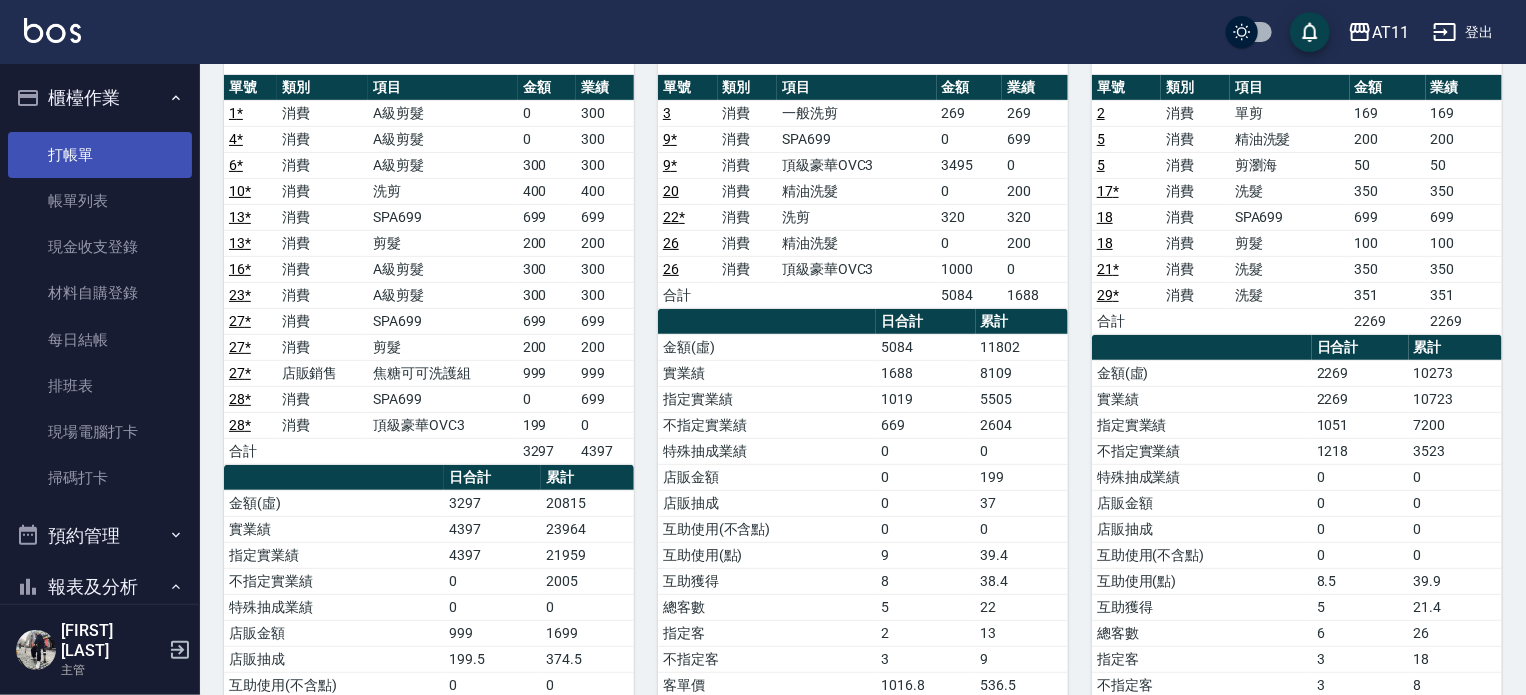click on "打帳單" at bounding box center [100, 155] 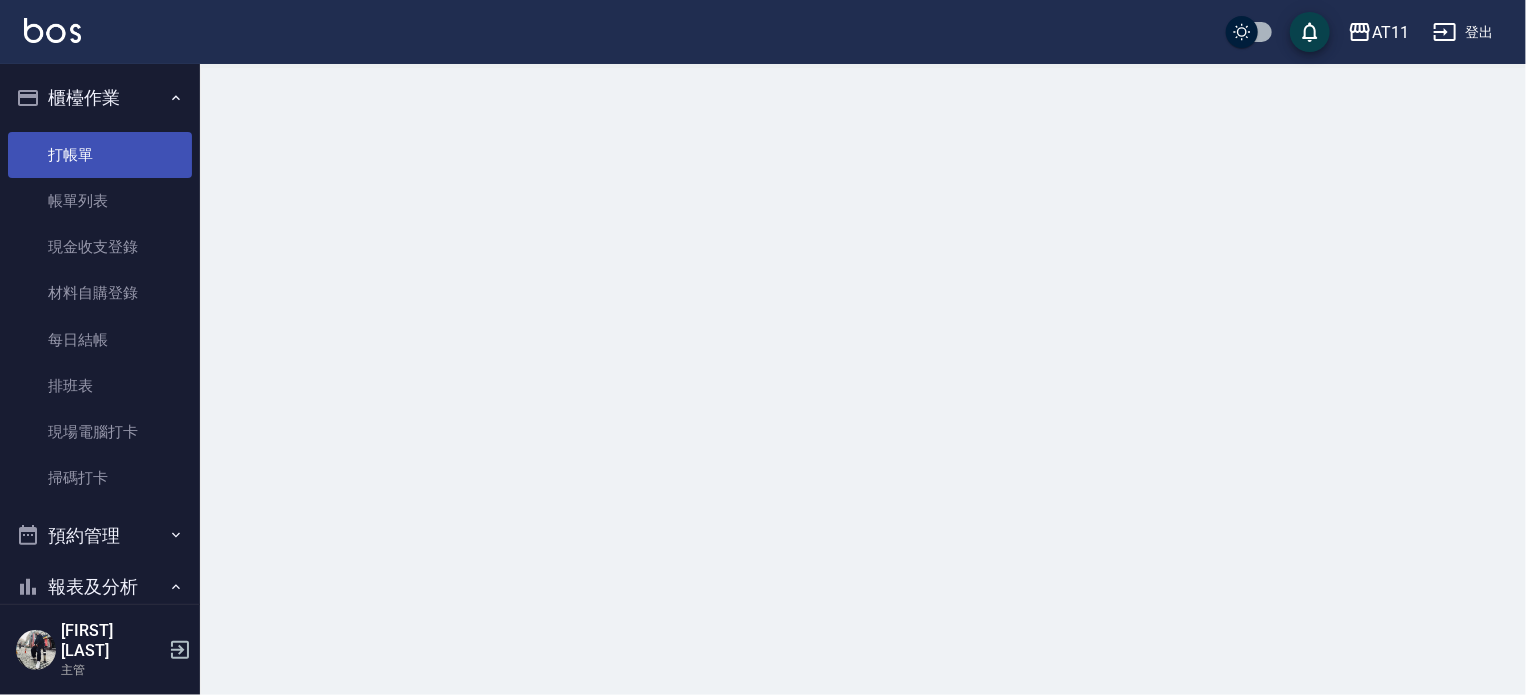 scroll, scrollTop: 0, scrollLeft: 0, axis: both 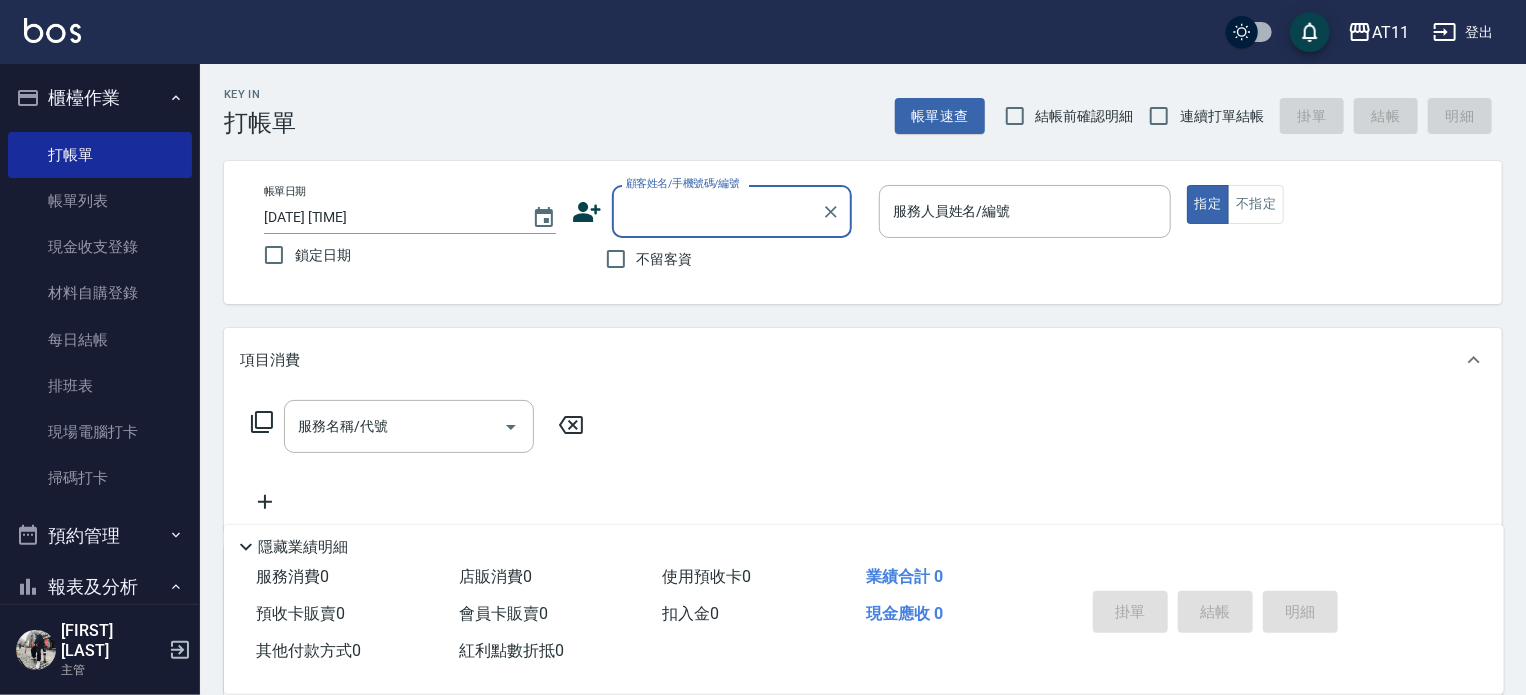 click 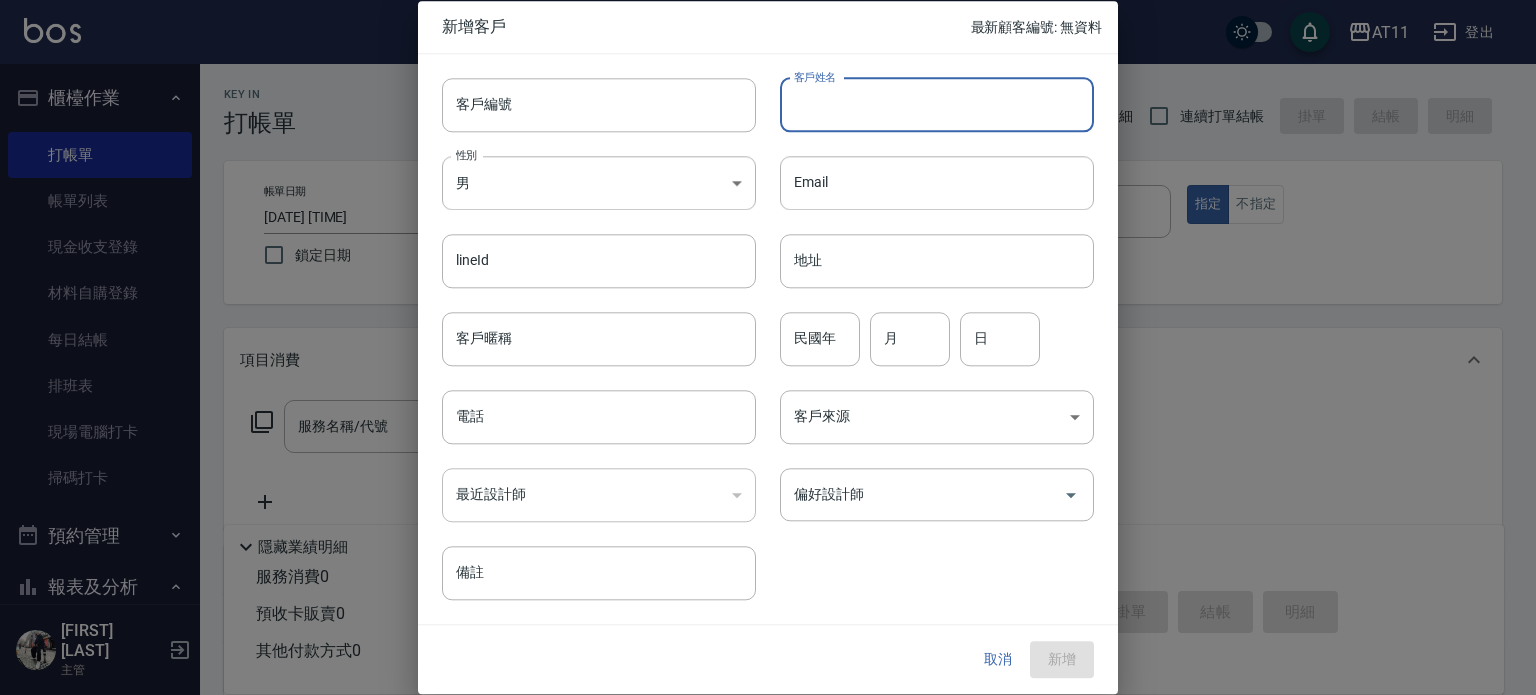 click on "客戶姓名" at bounding box center [937, 105] 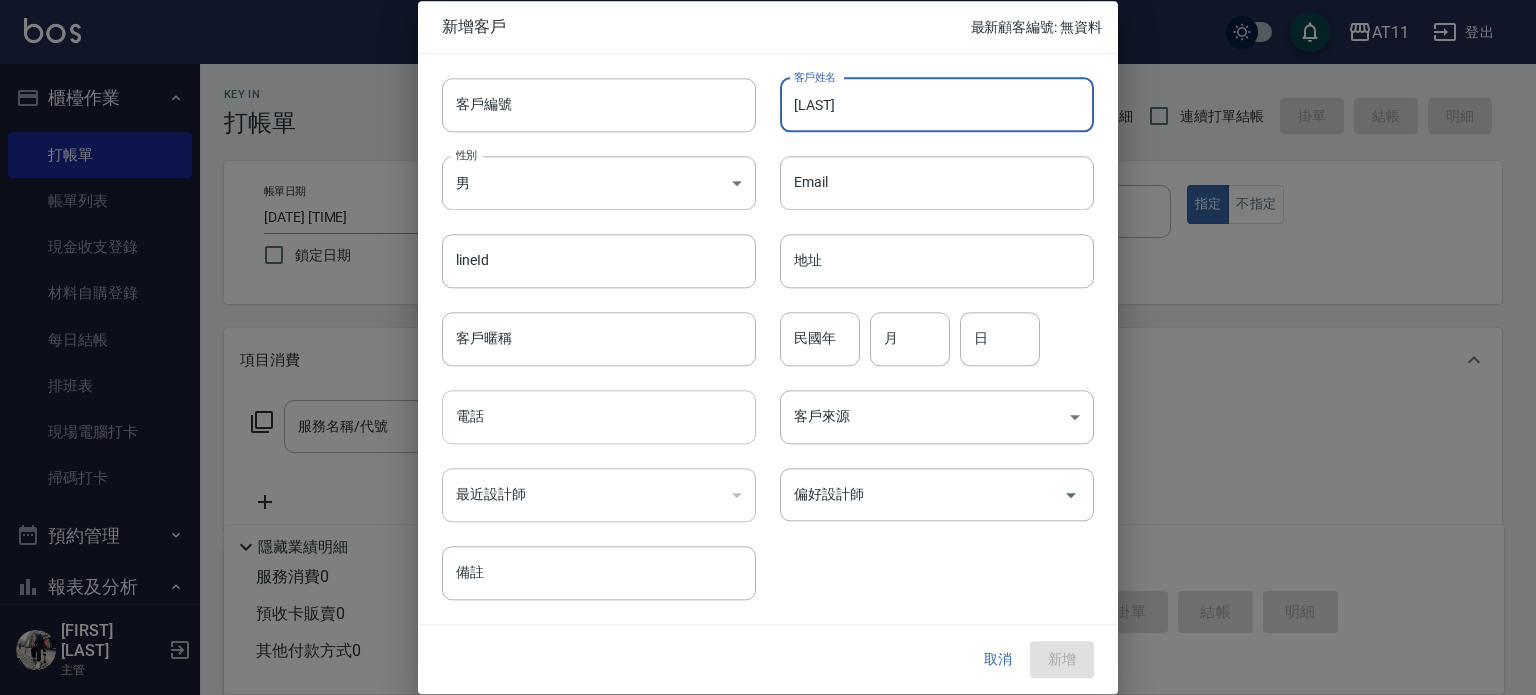 type on "[LAST]" 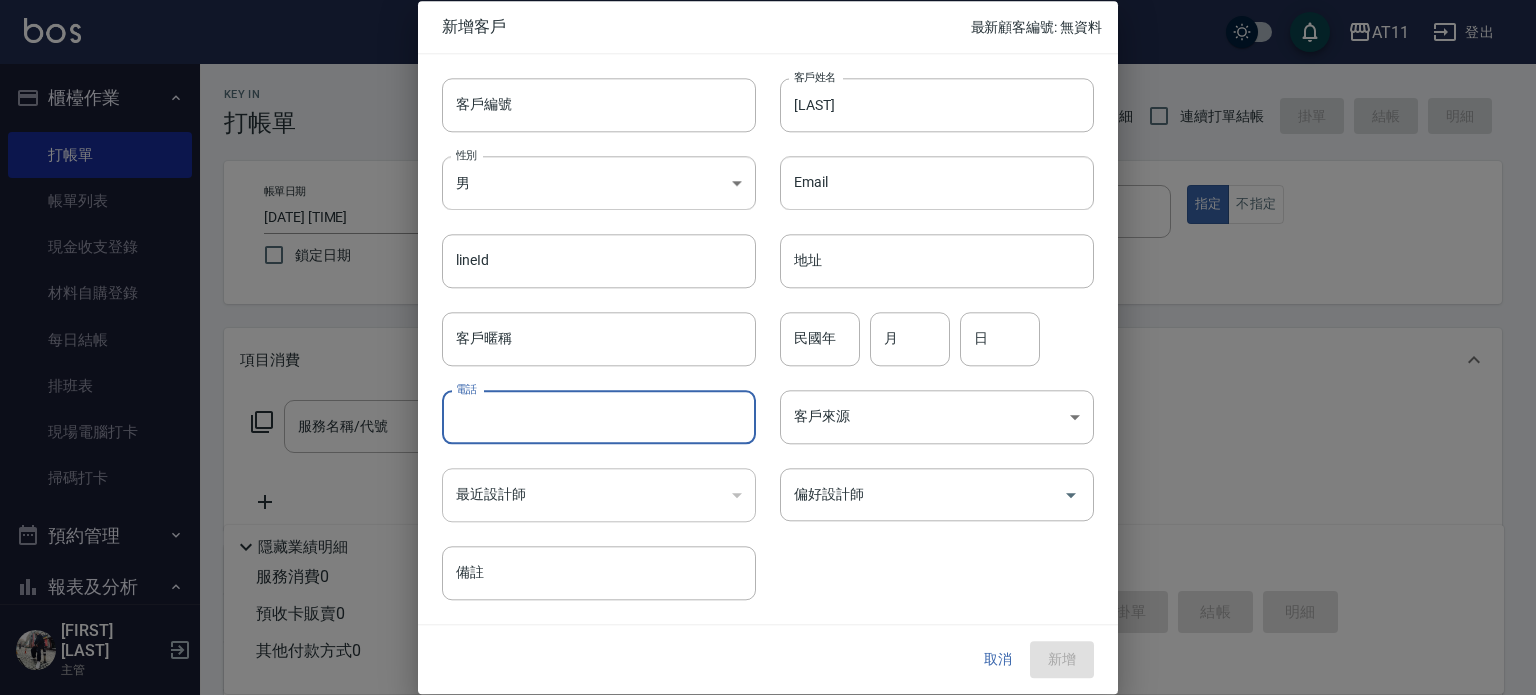 click on "電話" at bounding box center (599, 417) 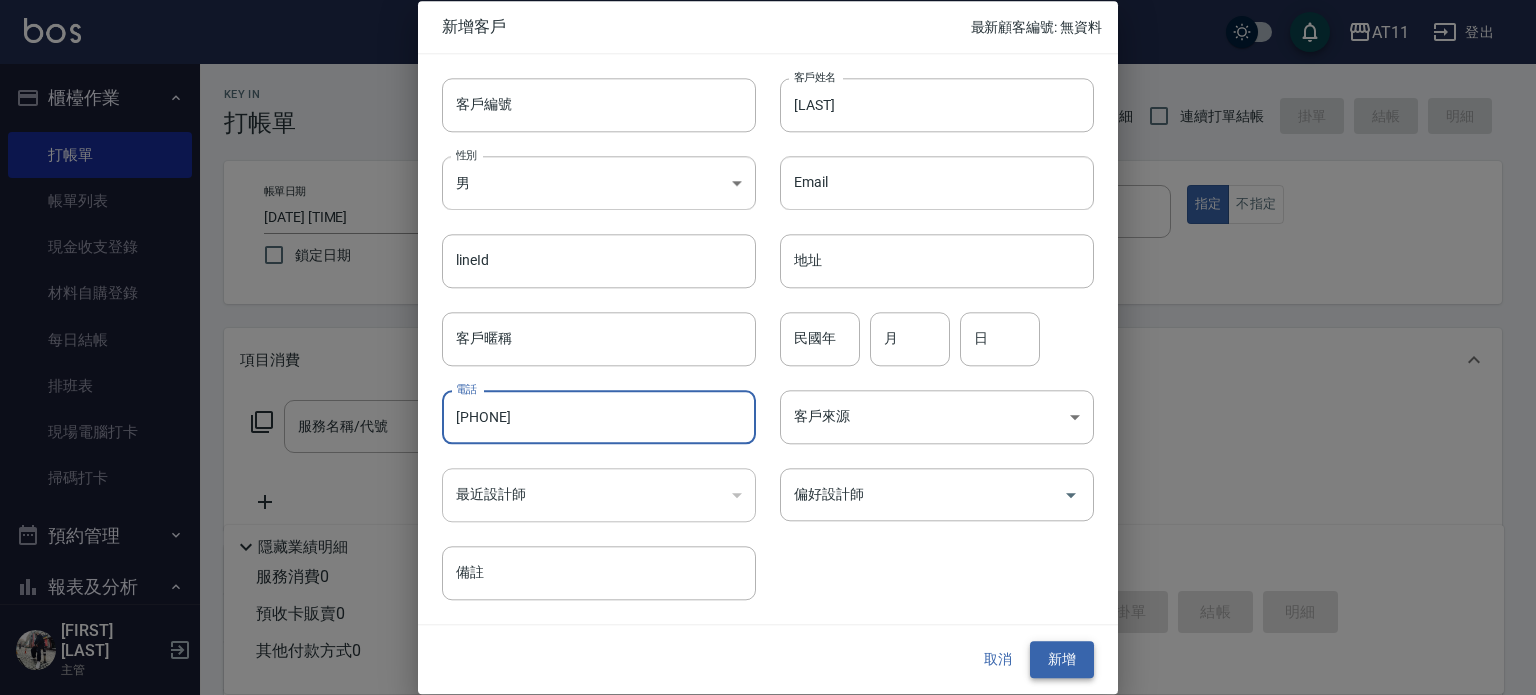 type on "[PHONE]" 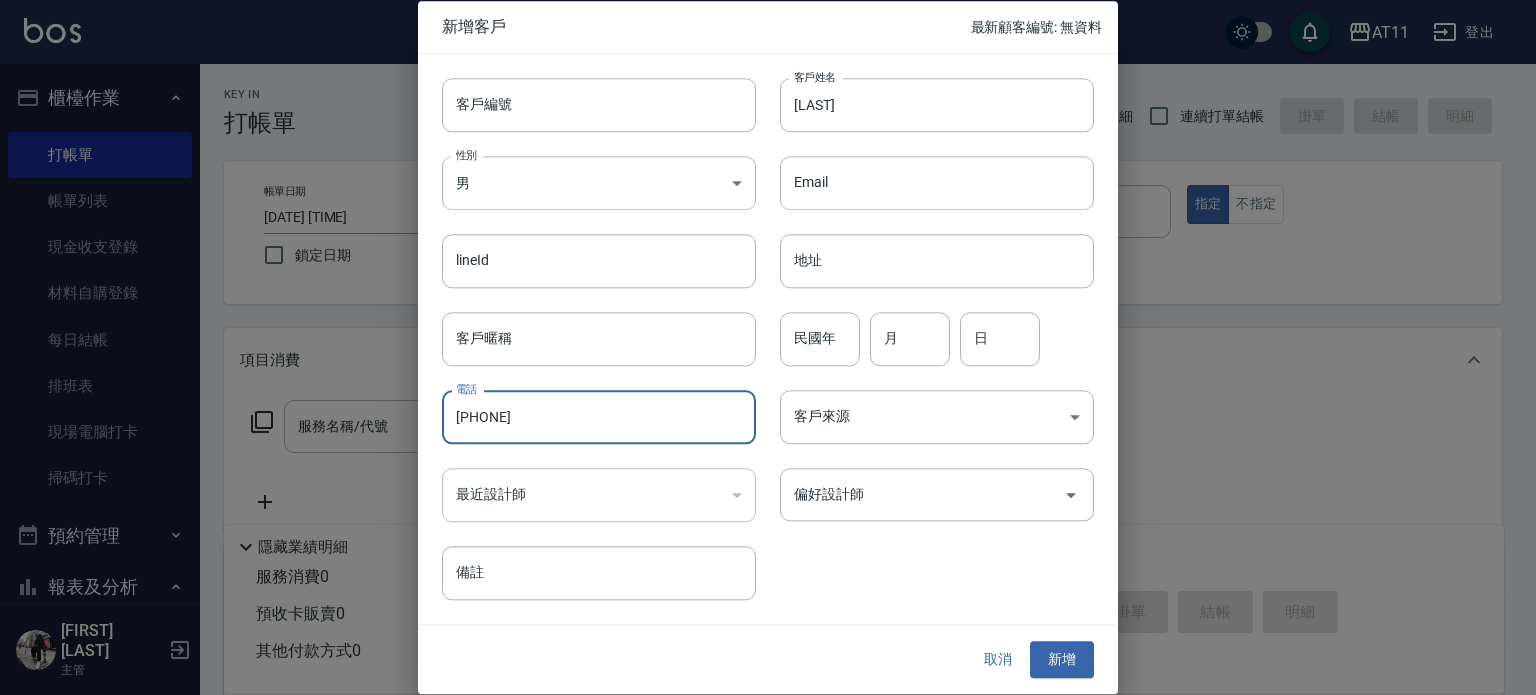 drag, startPoint x: 564, startPoint y: 425, endPoint x: 455, endPoint y: 420, distance: 109.11462 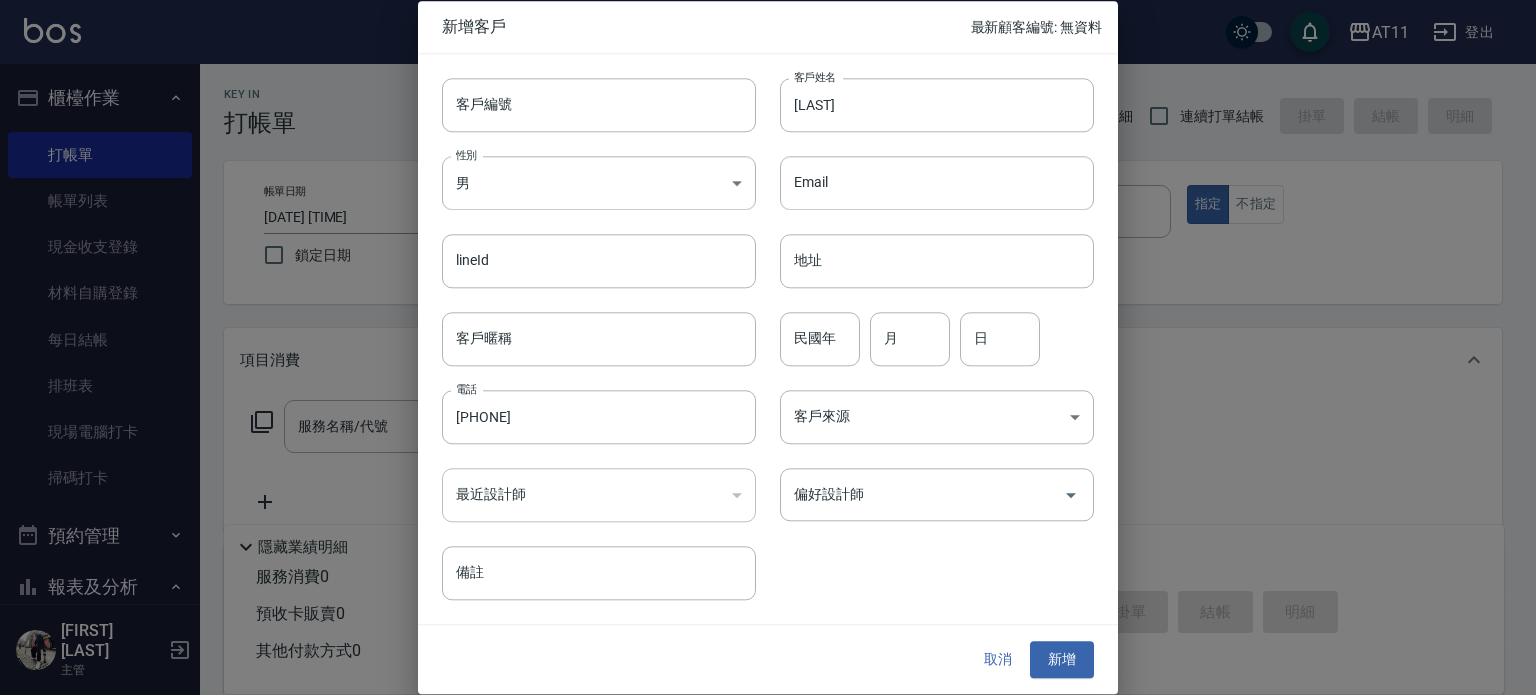 click on "取消" at bounding box center [998, 660] 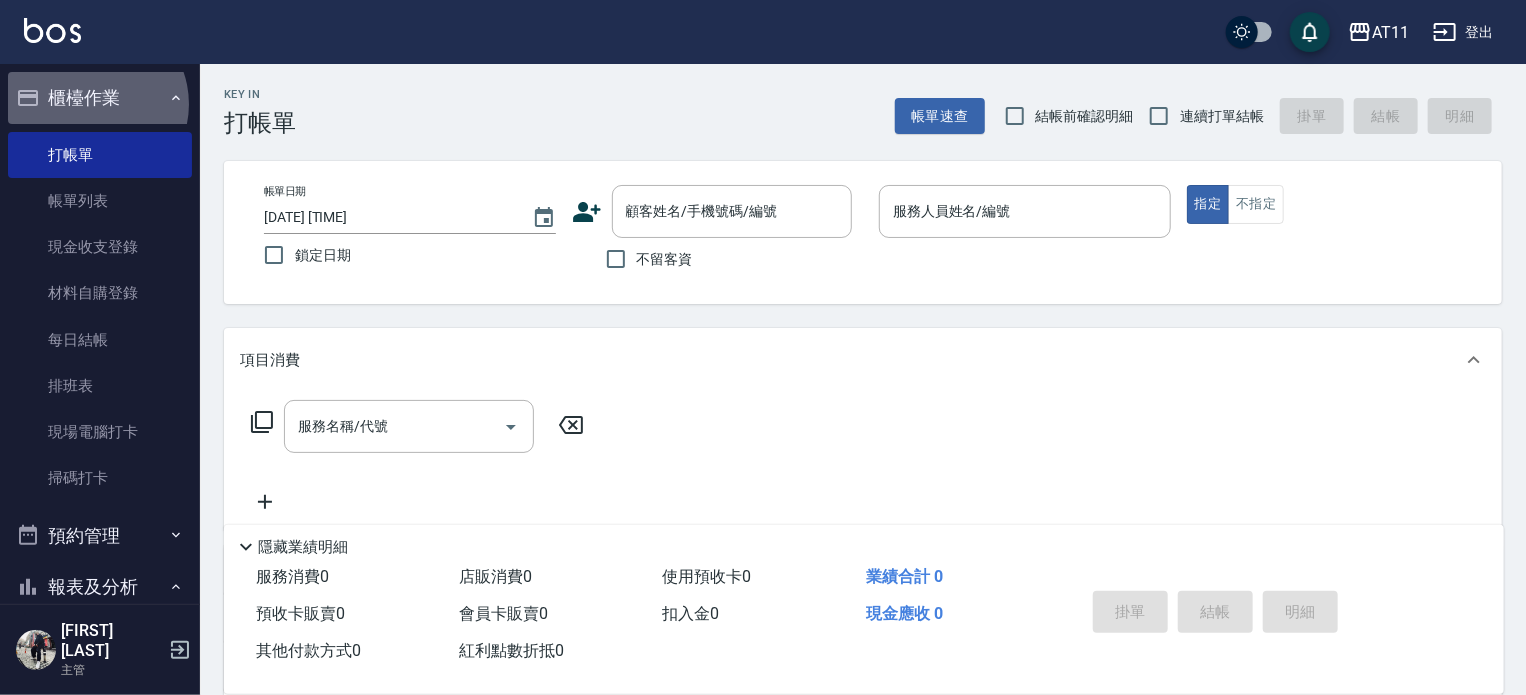 click on "櫃檯作業" at bounding box center [100, 98] 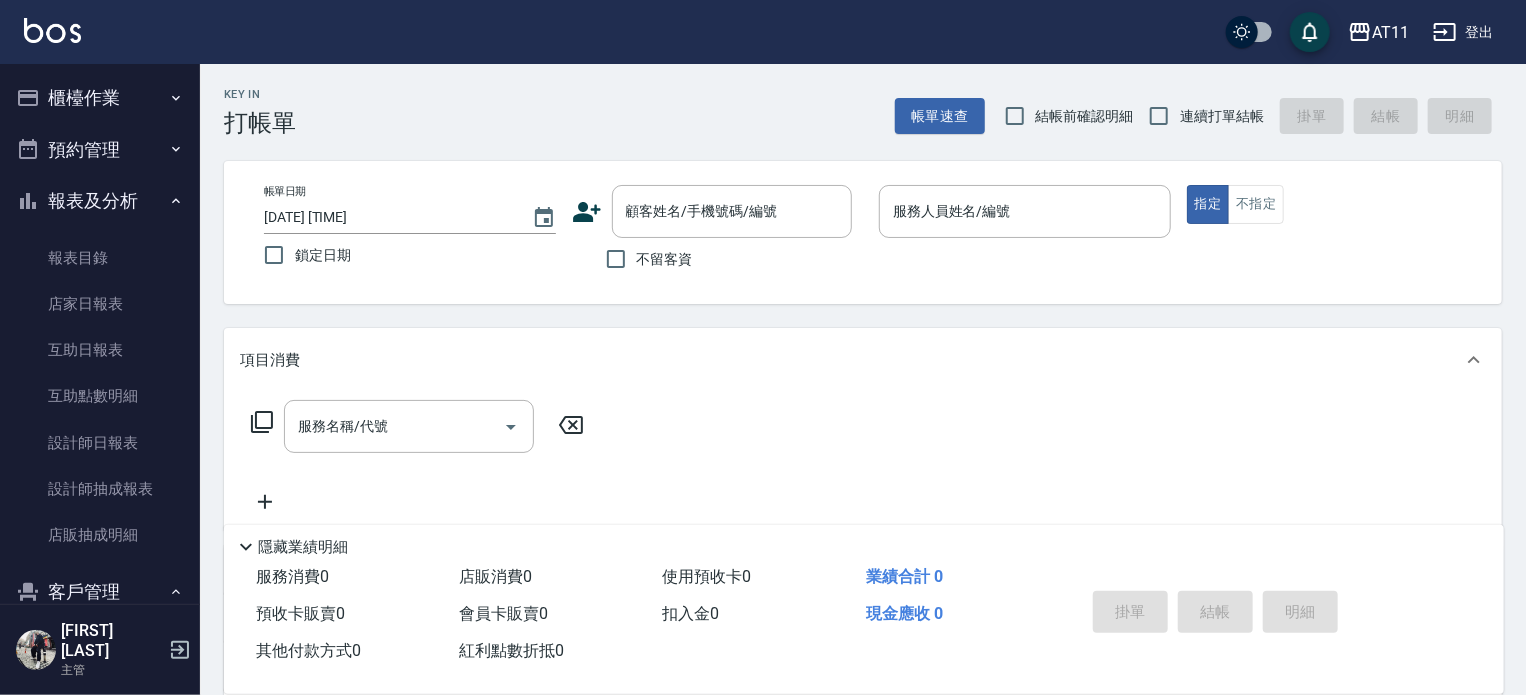 click on "報表及分析" at bounding box center [100, 201] 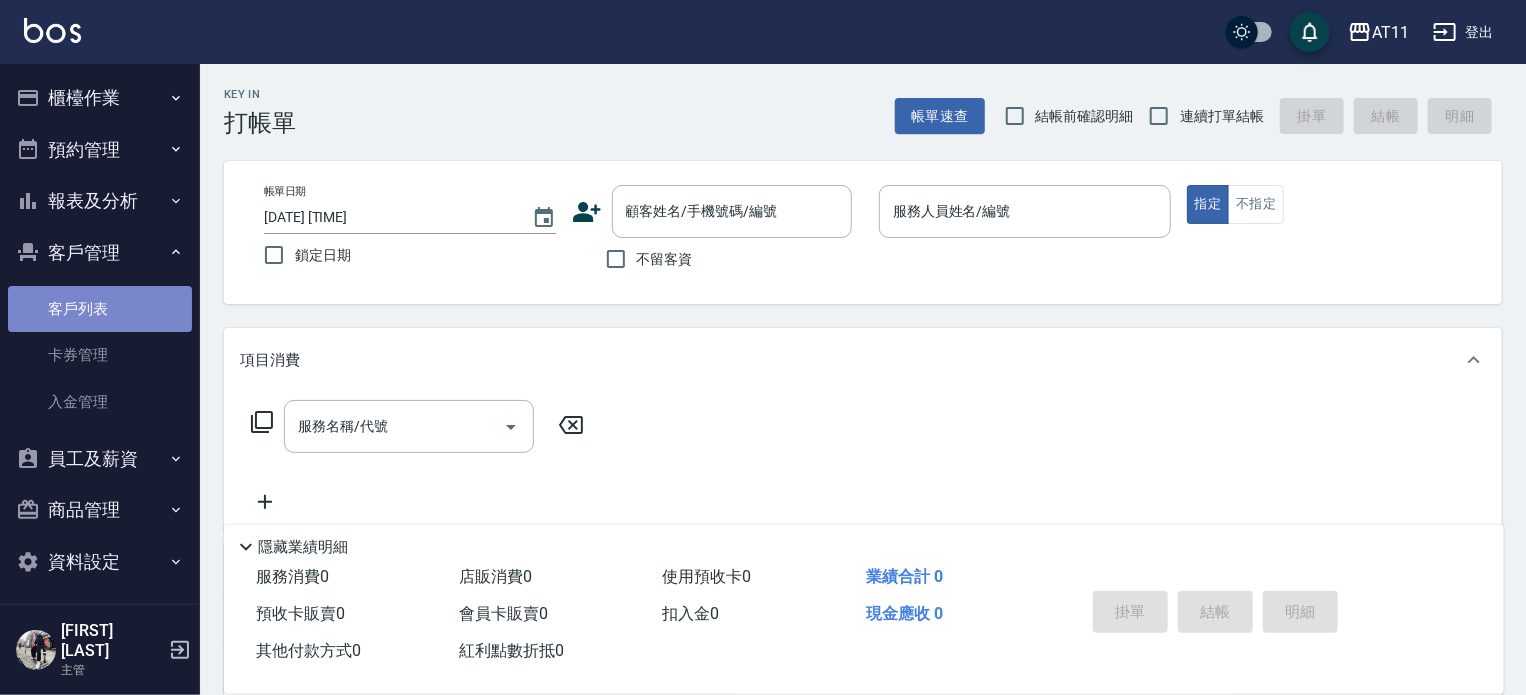 click on "客戶列表" at bounding box center (100, 309) 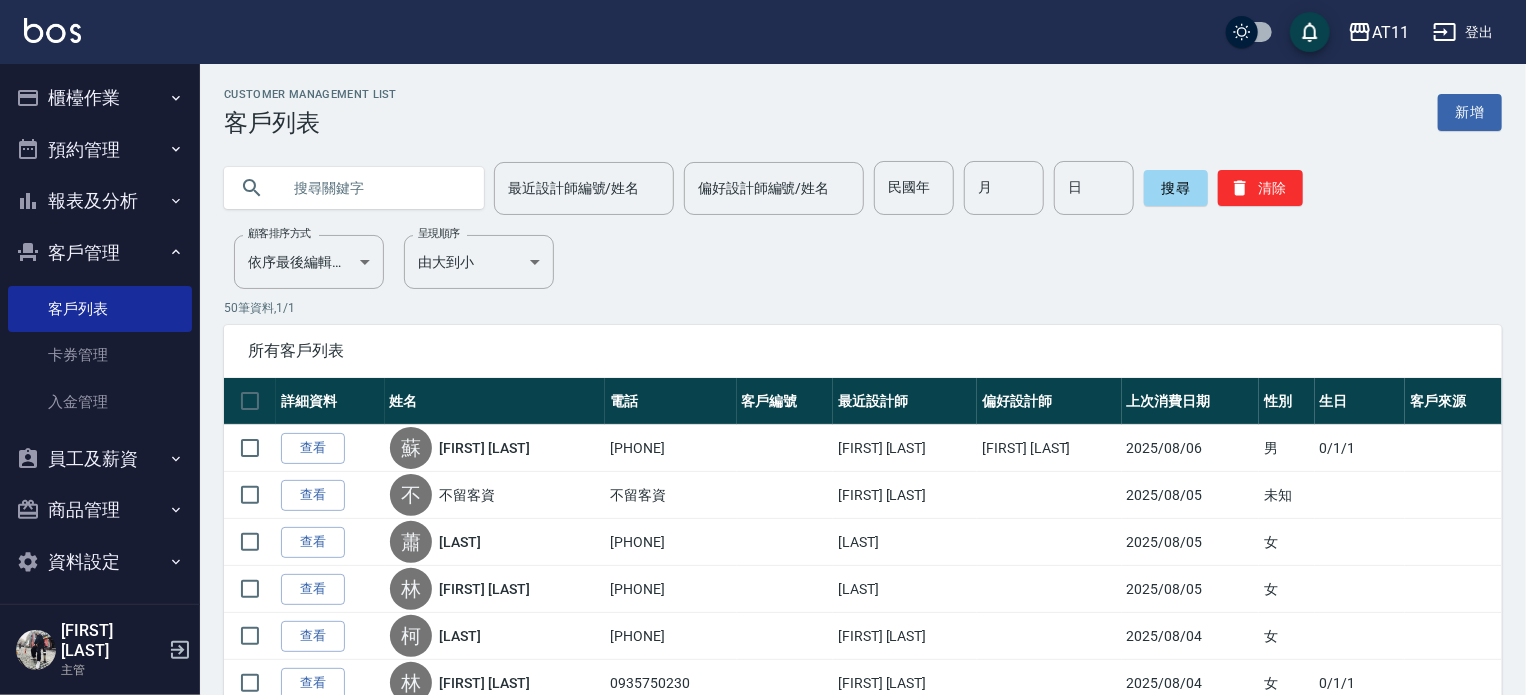 click at bounding box center (374, 188) 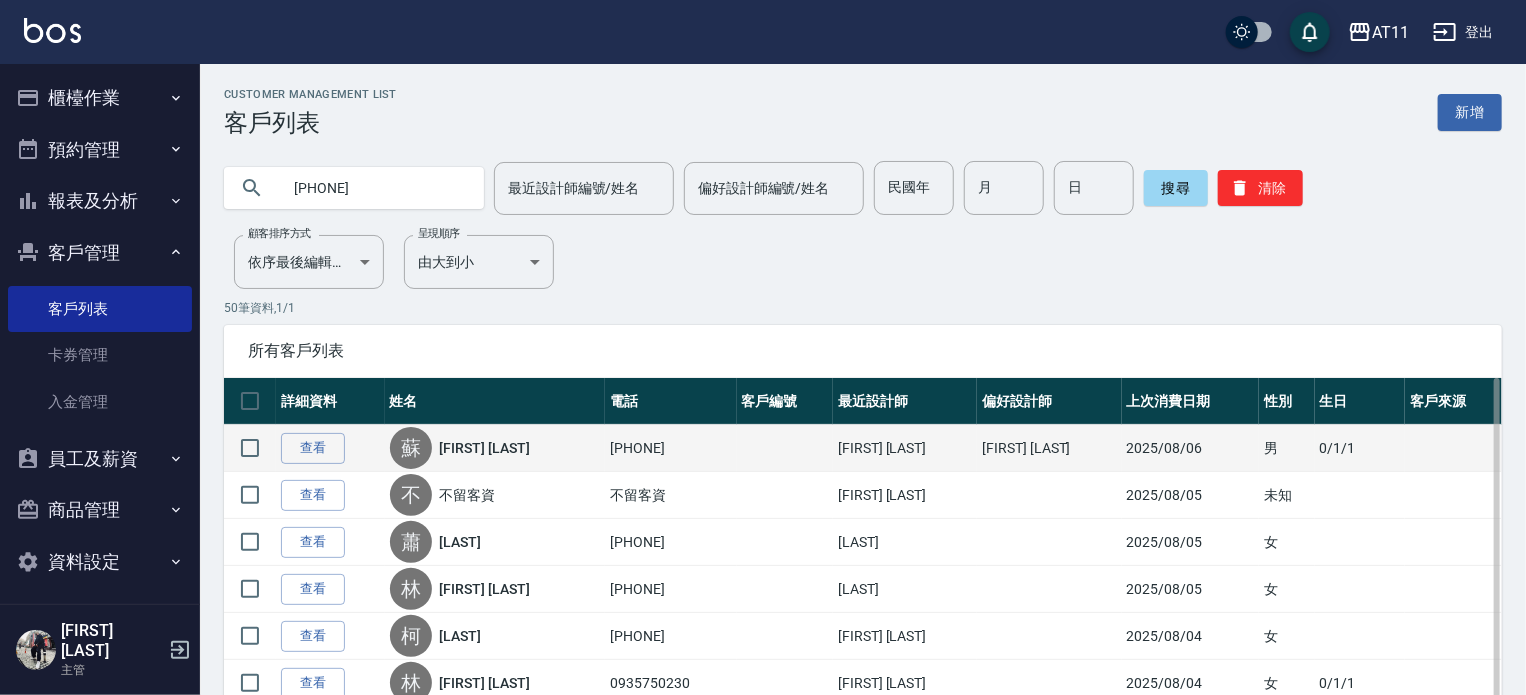 type on "[PHONE]" 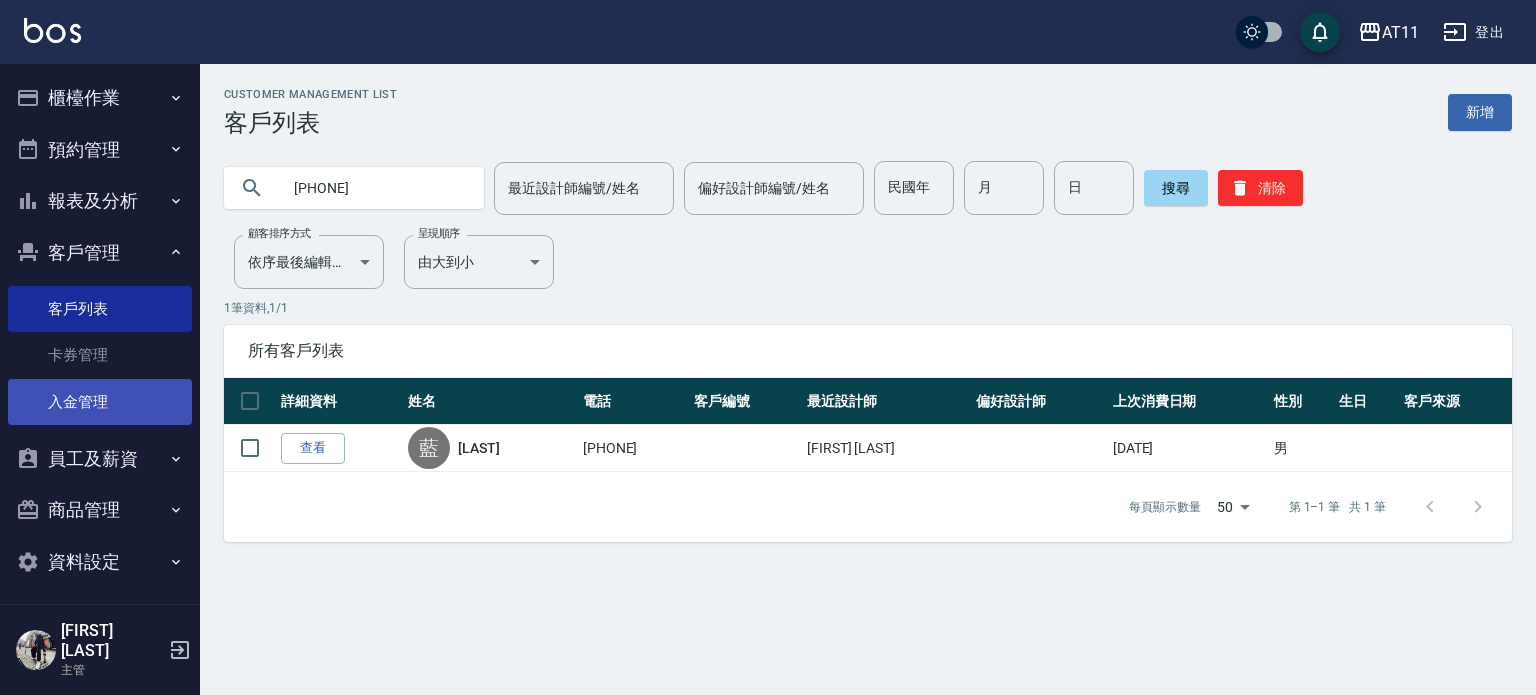 click on "入金管理" at bounding box center (100, 402) 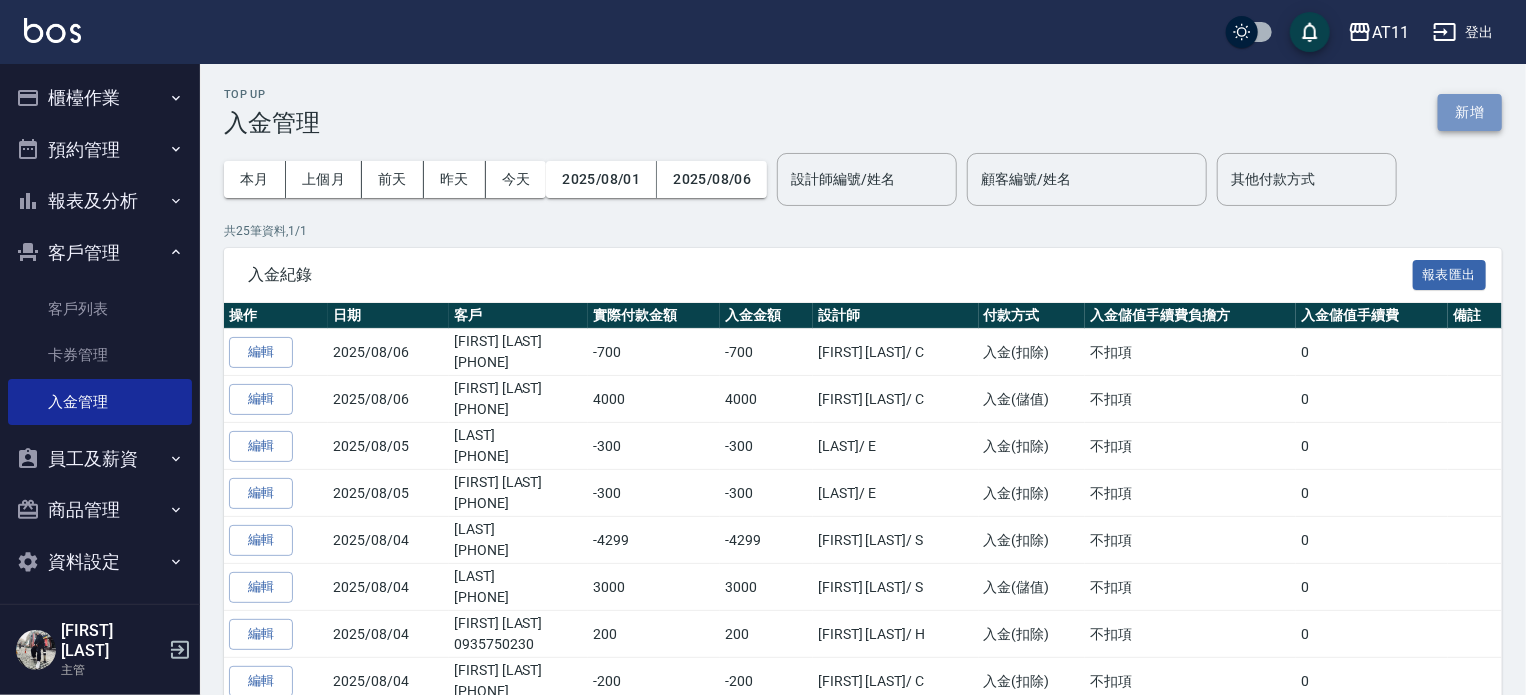 click on "新增" at bounding box center (1470, 112) 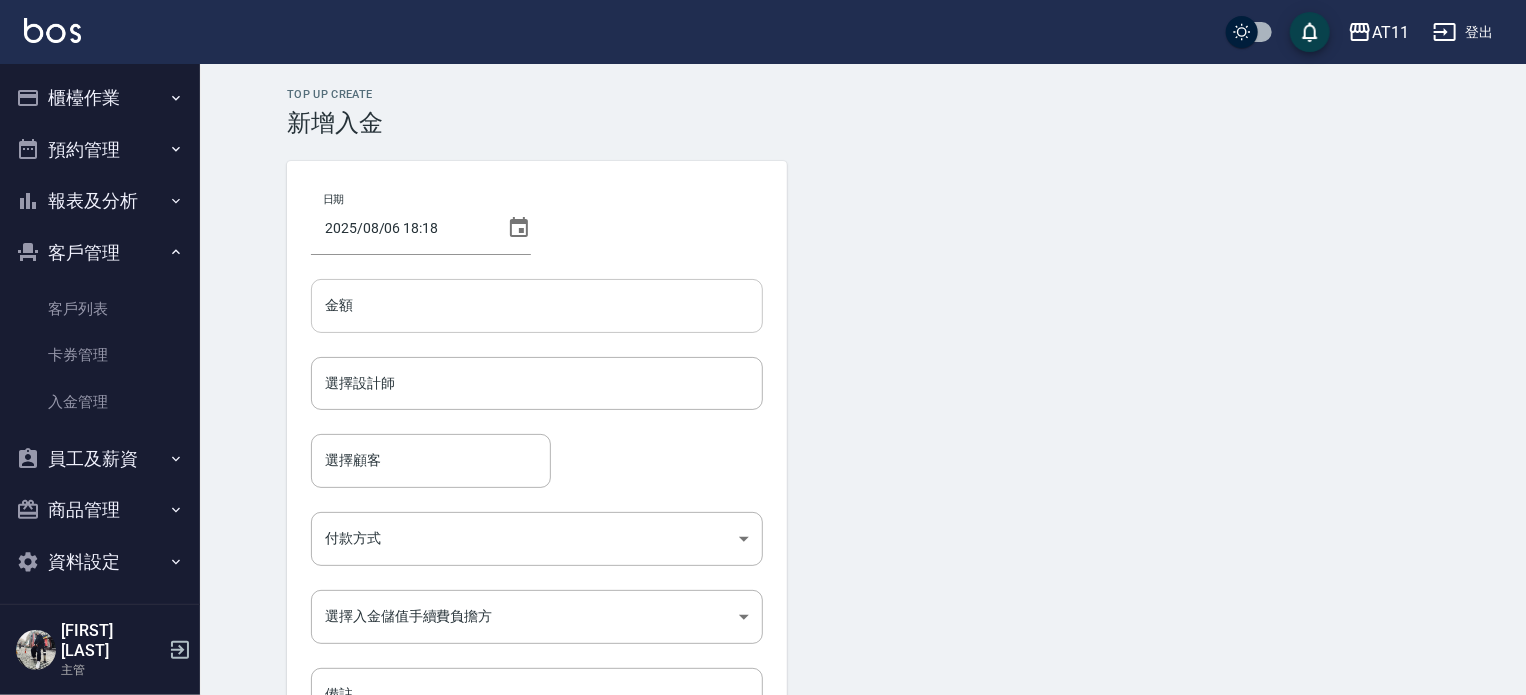 click on "金額" at bounding box center [537, 306] 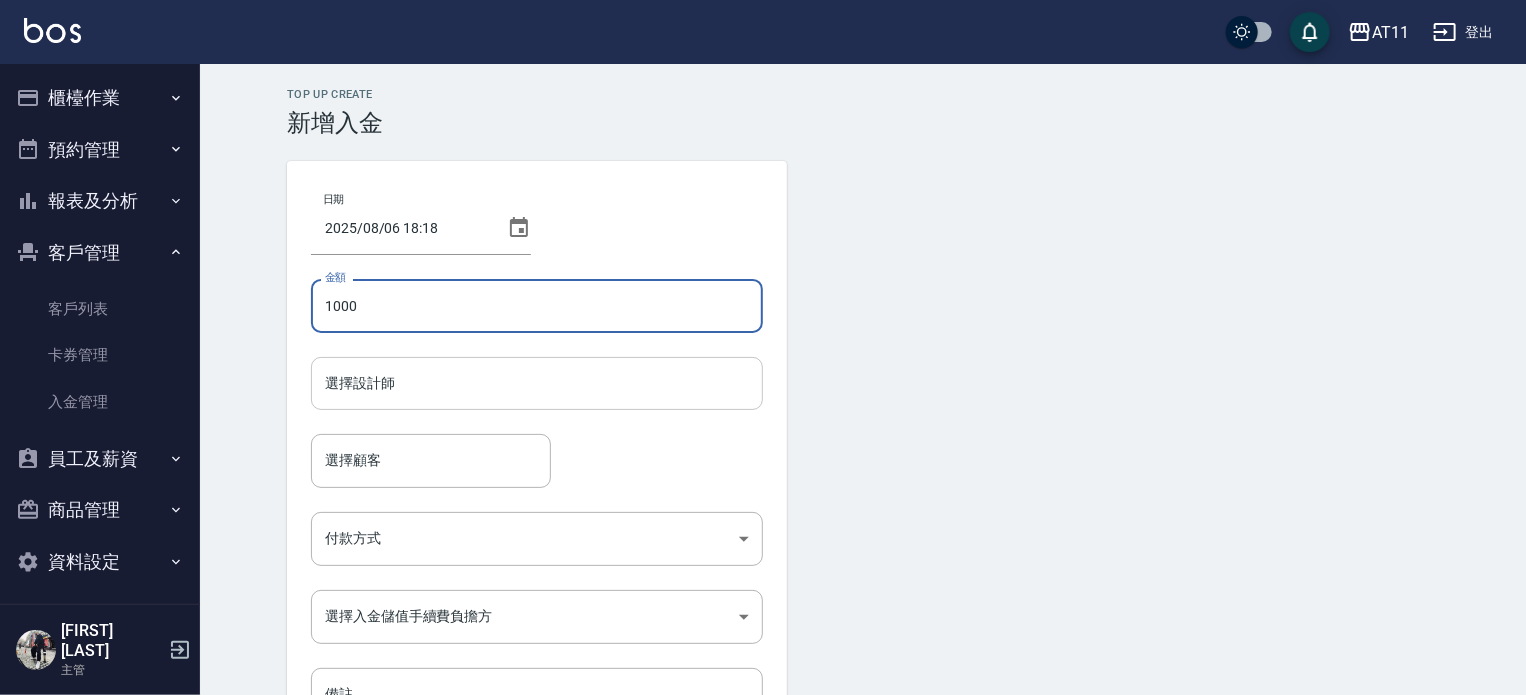 type on "1000" 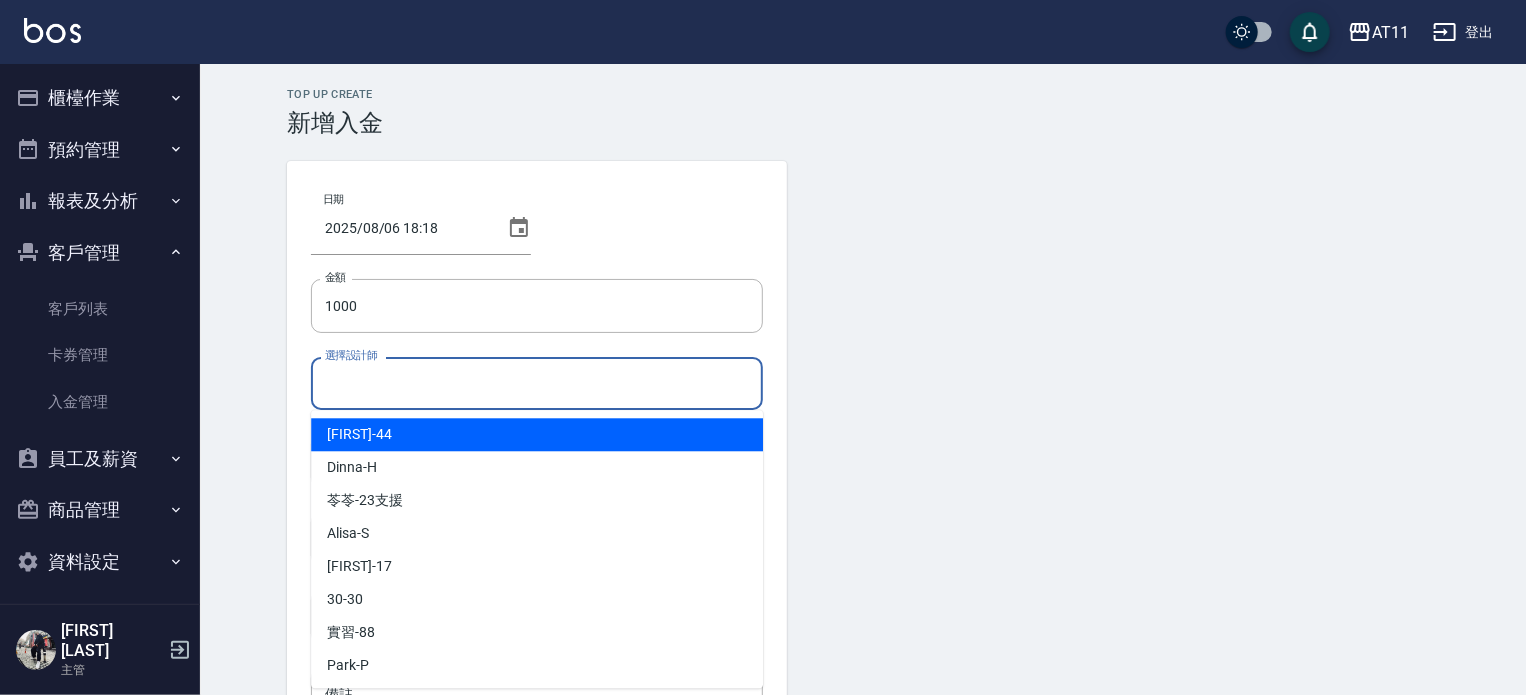 click on "選擇設計師" at bounding box center (537, 383) 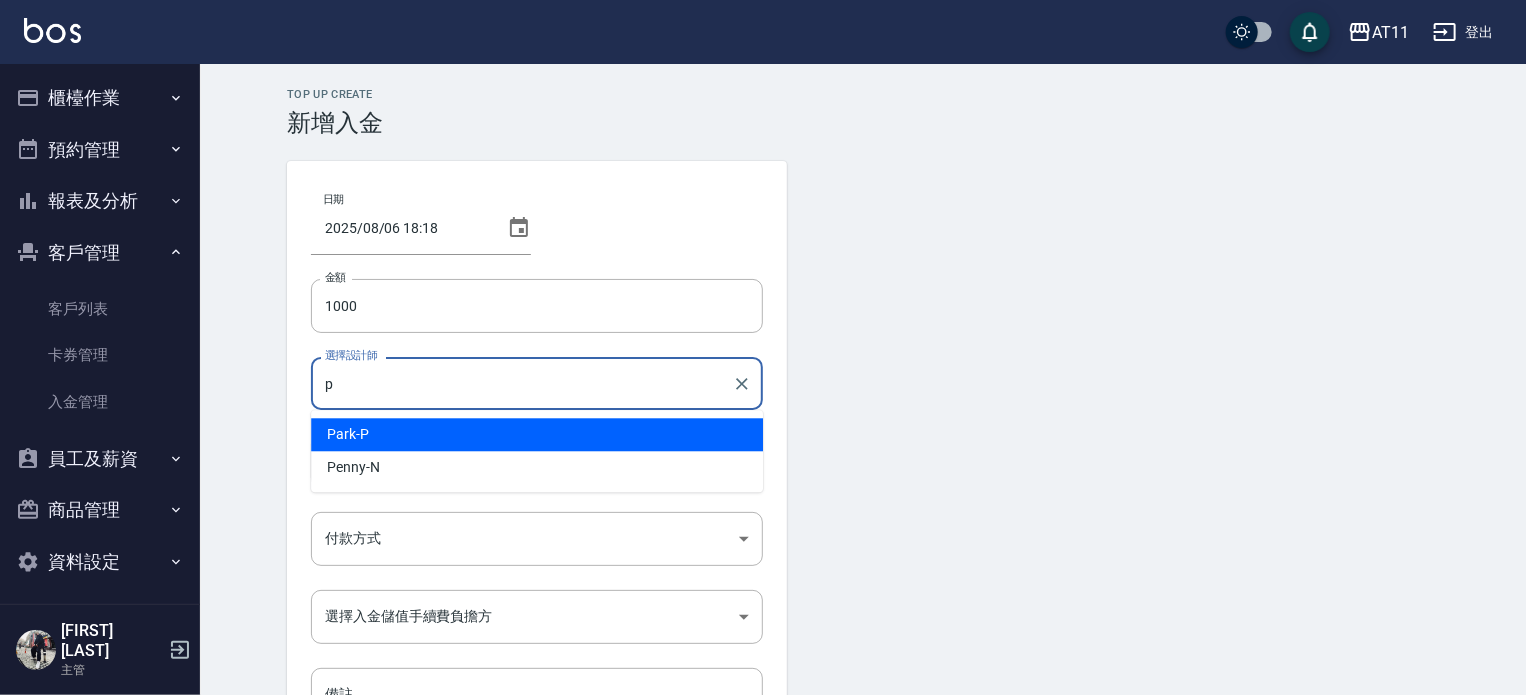 click on "Park -P" at bounding box center (537, 434) 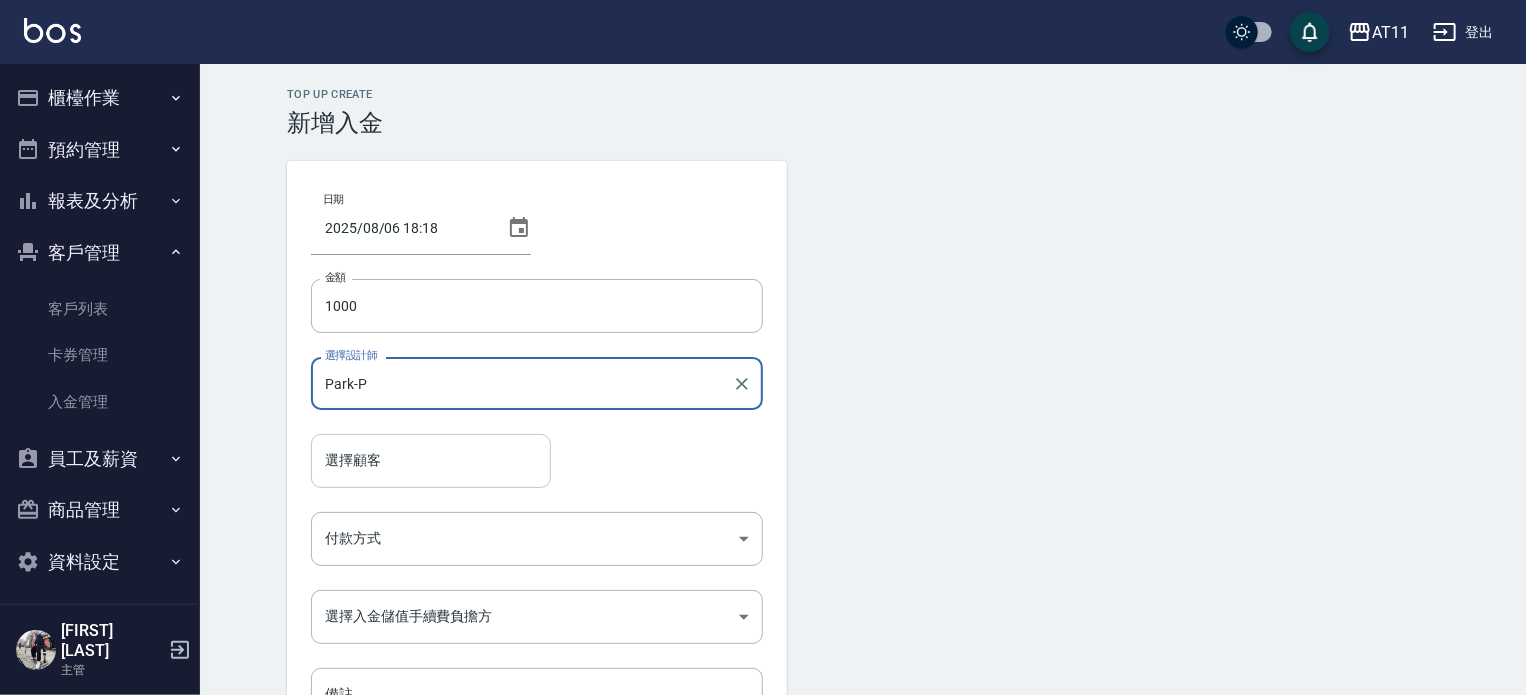 type on "Park-P" 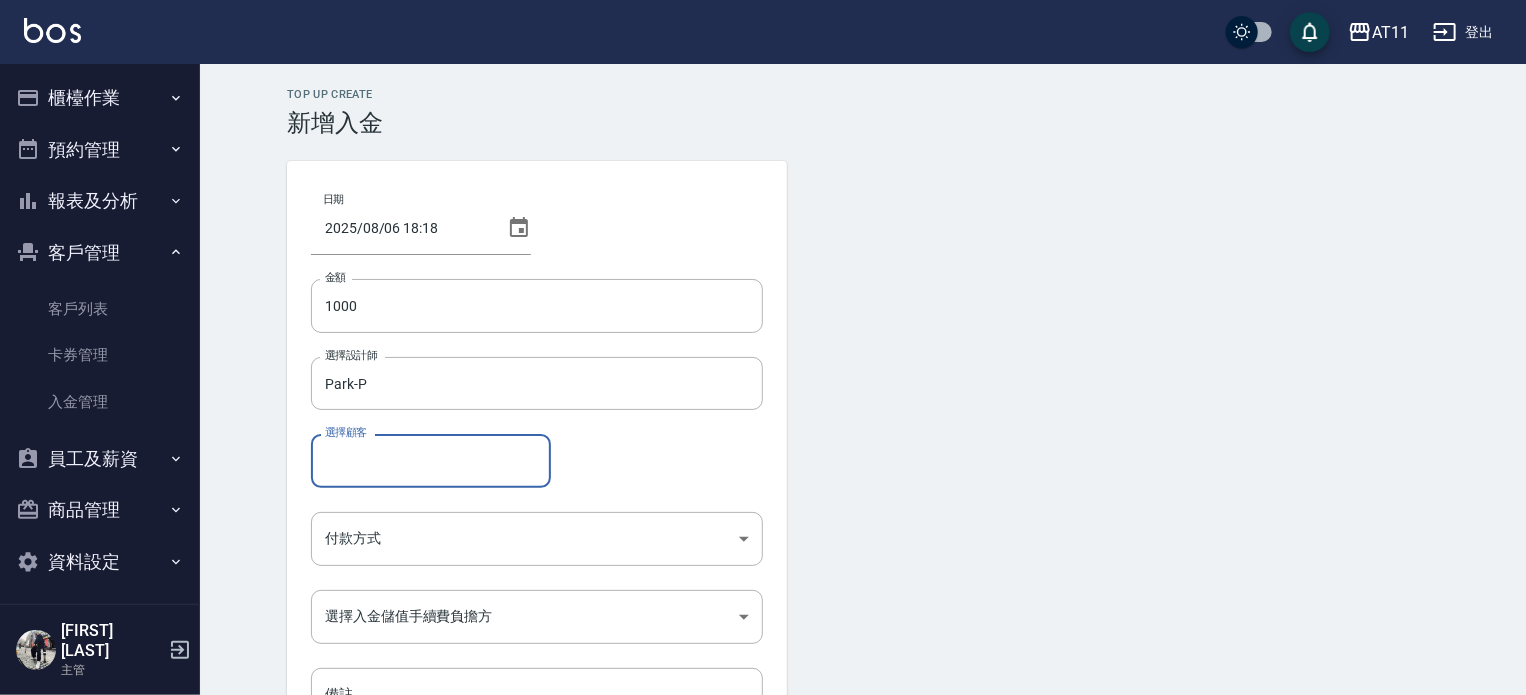 paste on "[PHONE]" 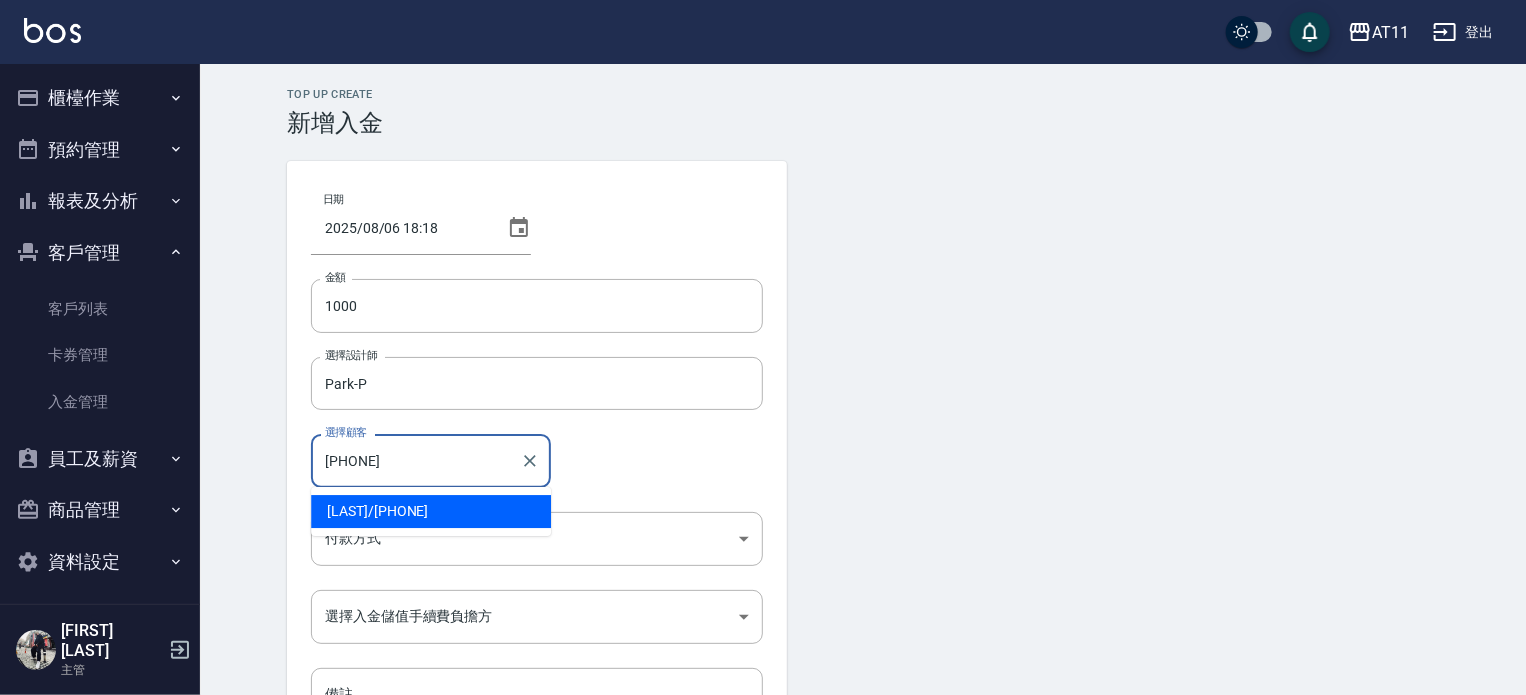 click on "[LAST]  /  [PHONE]" at bounding box center [431, 511] 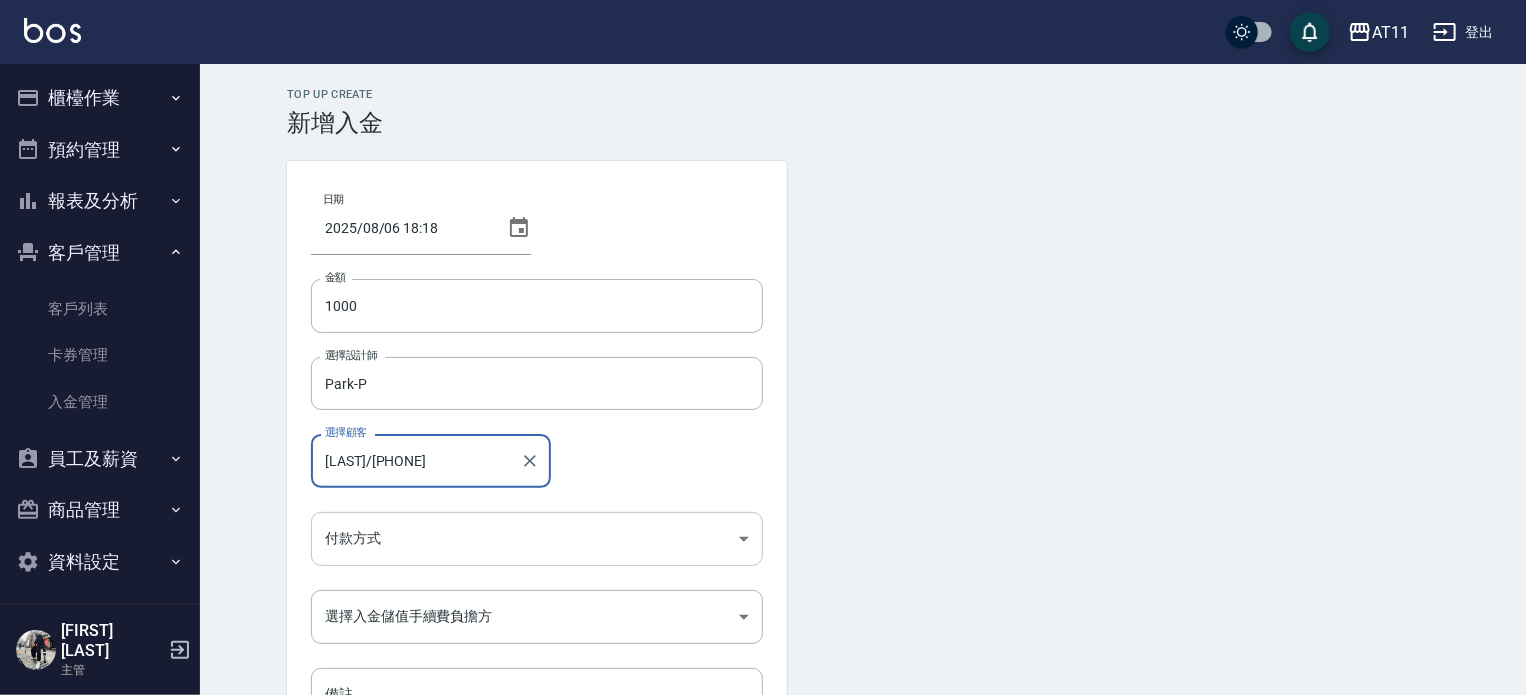 type on "[LAST]/[PHONE]" 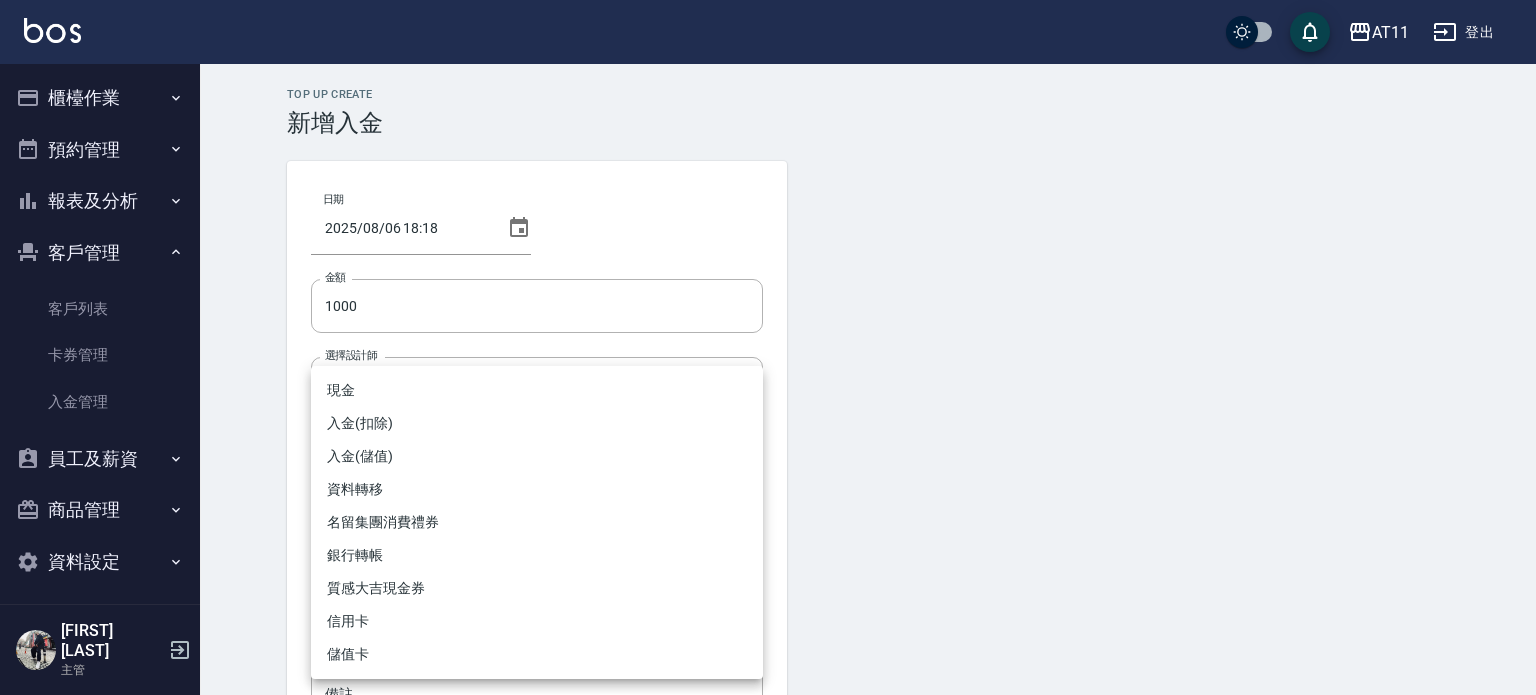 click on "AT11 登出 櫃檯作業 打帳單 帳單列表 現金收支登錄 材料自購登錄 每日結帳 排班表 現場電腦打卡 掃碼打卡 預約管理 預約管理 單日預約紀錄 單週預約紀錄 報表及分析 報表目錄 店家日報表 互助日報表 互助點數明細 設計師日報表 設計師抽成報表 店販抽成明細 客戶管理 客戶列表 卡券管理 入金管理 員工及薪資 員工列表 全店打卡記錄 商品管理 商品分類設定 商品列表 資料設定 服務分類設定 服務項目設定 預收卡設定 支付方式設定 第三方卡券設定 [FIRST] [LAST] 主管 Top Up Create 新增入金 日期 [DATE] [TIME] 金額 1000 金額 選擇設計師 Park-P 選擇設計師 選擇顧客 [LAST]/[PHONE] 選擇顧客 付款方式 ​ 付款方式 選擇入金儲值手續費負擔方 ​ 選擇入金儲值手續費負擔方 備註 備註 新增 現金 入金(扣除) 入金(儲值) 資料轉移 名留集團消費禮券 銀行轉帳 質感大吉現金券 信用卡" at bounding box center [768, 415] 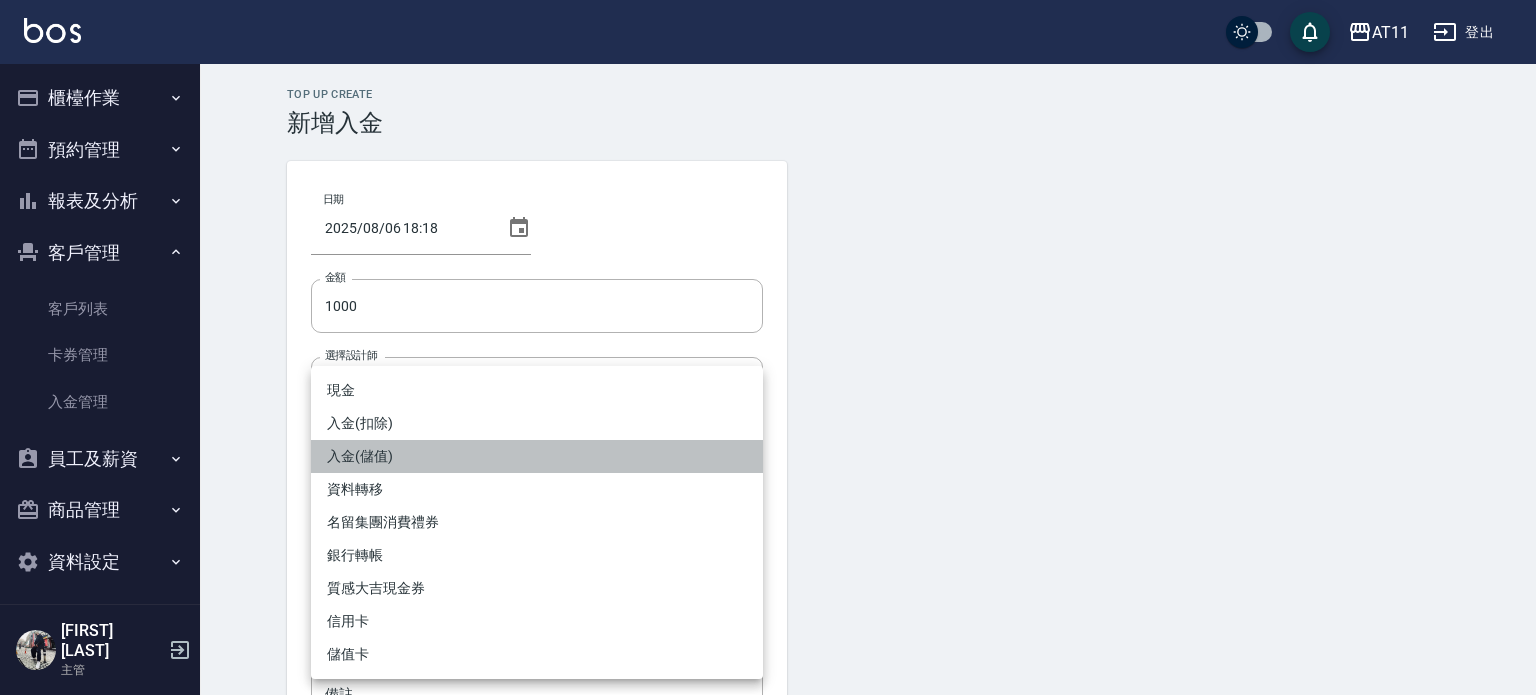 click on "入金(儲值)" at bounding box center [537, 456] 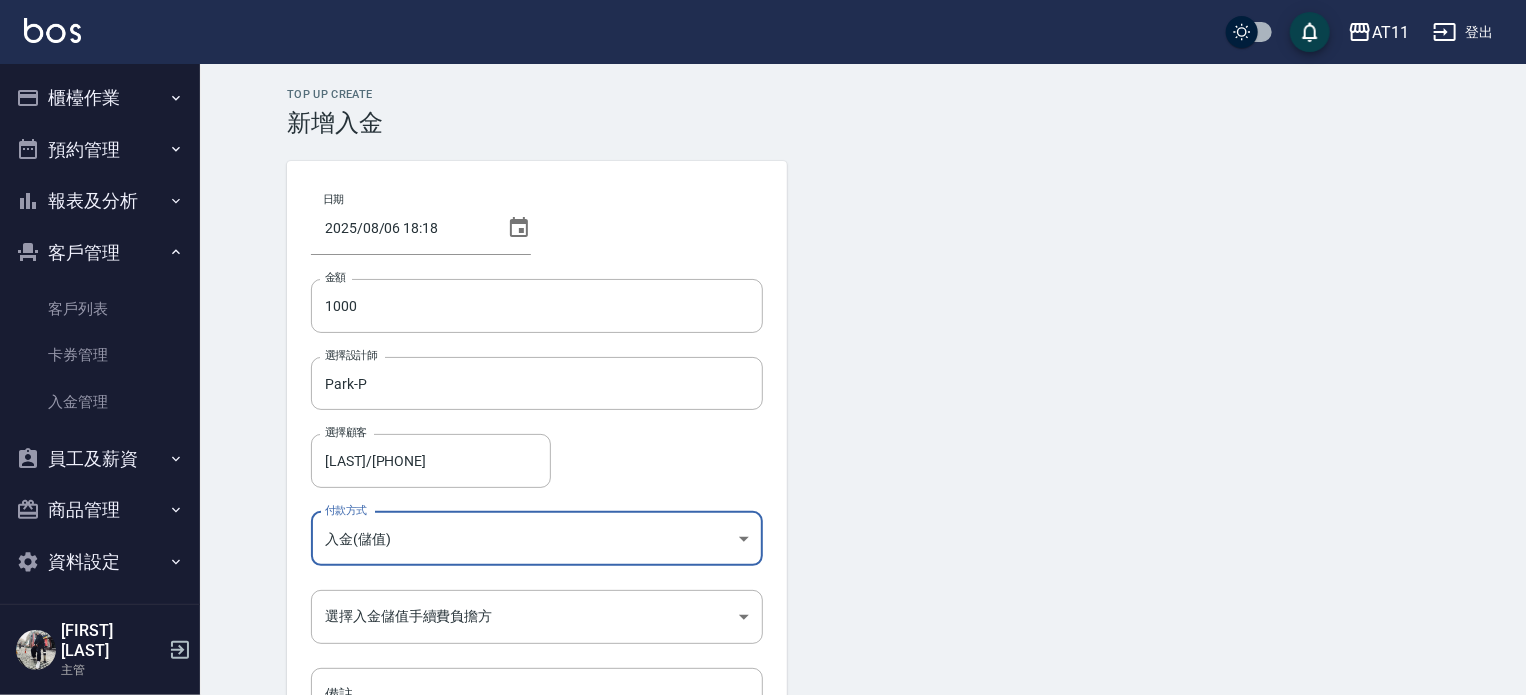 scroll, scrollTop: 100, scrollLeft: 0, axis: vertical 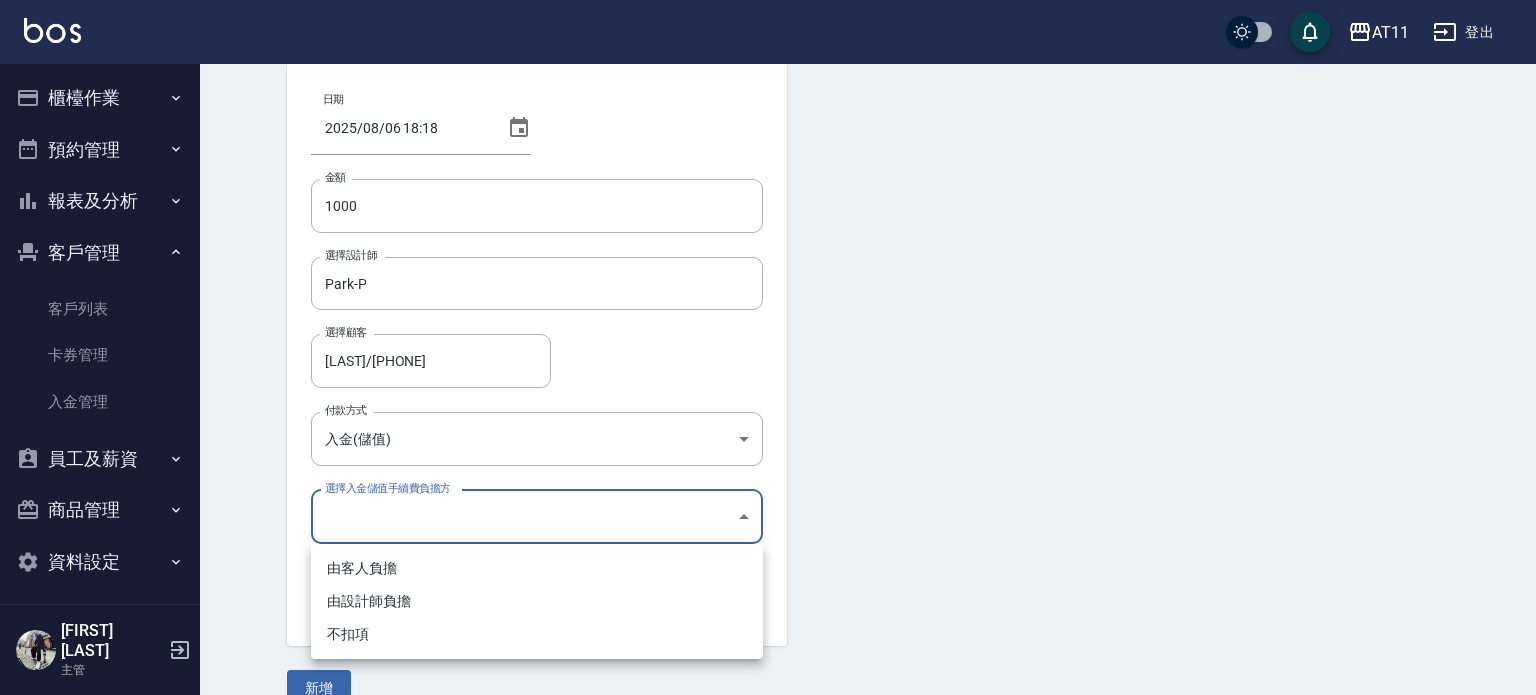 click on "AT11 登出 櫃檯作業 打帳單 帳單列表 現金收支登錄 材料自購登錄 每日結帳 排班表 現場電腦打卡 掃碼打卡 預約管理 預約管理 單日預約紀錄 單週預約紀錄 報表及分析 報表目錄 店家日報表 互助日報表 互助點數明細 設計師日報表 設計師抽成報表 店販抽成明細 客戶管理 客戶列表 卡券管理 入金管理 員工及薪資 員工列表 全店打卡記錄 商品管理 商品分類設定 商品列表 資料設定 服務分類設定 服務項目設定 預收卡設定 支付方式設定 第三方卡券設定 [FIRST] [LAST] 主管 Top Up Create 新增入金 日期 [DATE] [TIME] 金額 1000 金額 選擇設計師 Park-P 選擇設計師 選擇顧客 [LAST]/[PHONE] 選擇顧客 付款方式 入金(儲值) 入金(儲值) 付款方式 選擇入金儲值手續費負擔方 ​ 選擇入金儲值手續費負擔方 備註 備註 新增 由客人負擔 由設計師負擔 不扣項" at bounding box center [768, 315] 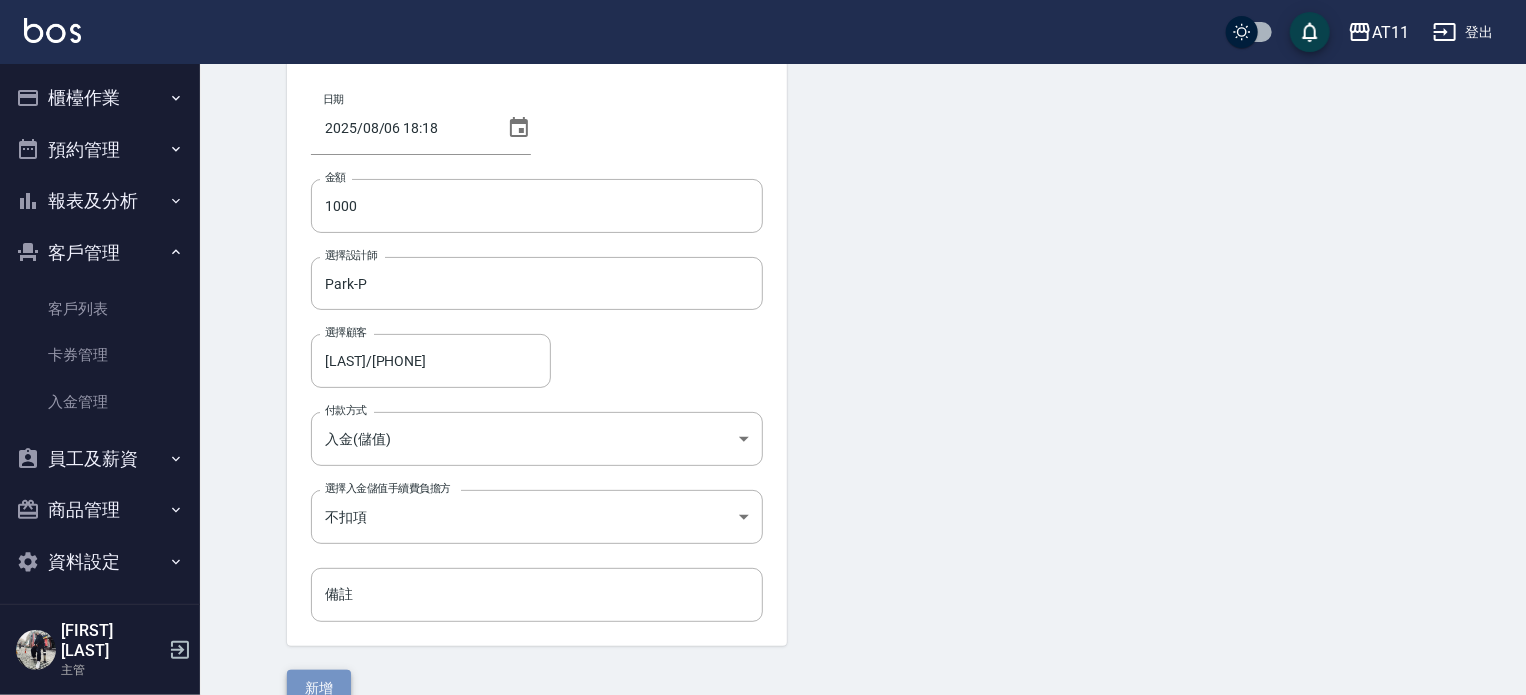 click on "新增" at bounding box center [319, 688] 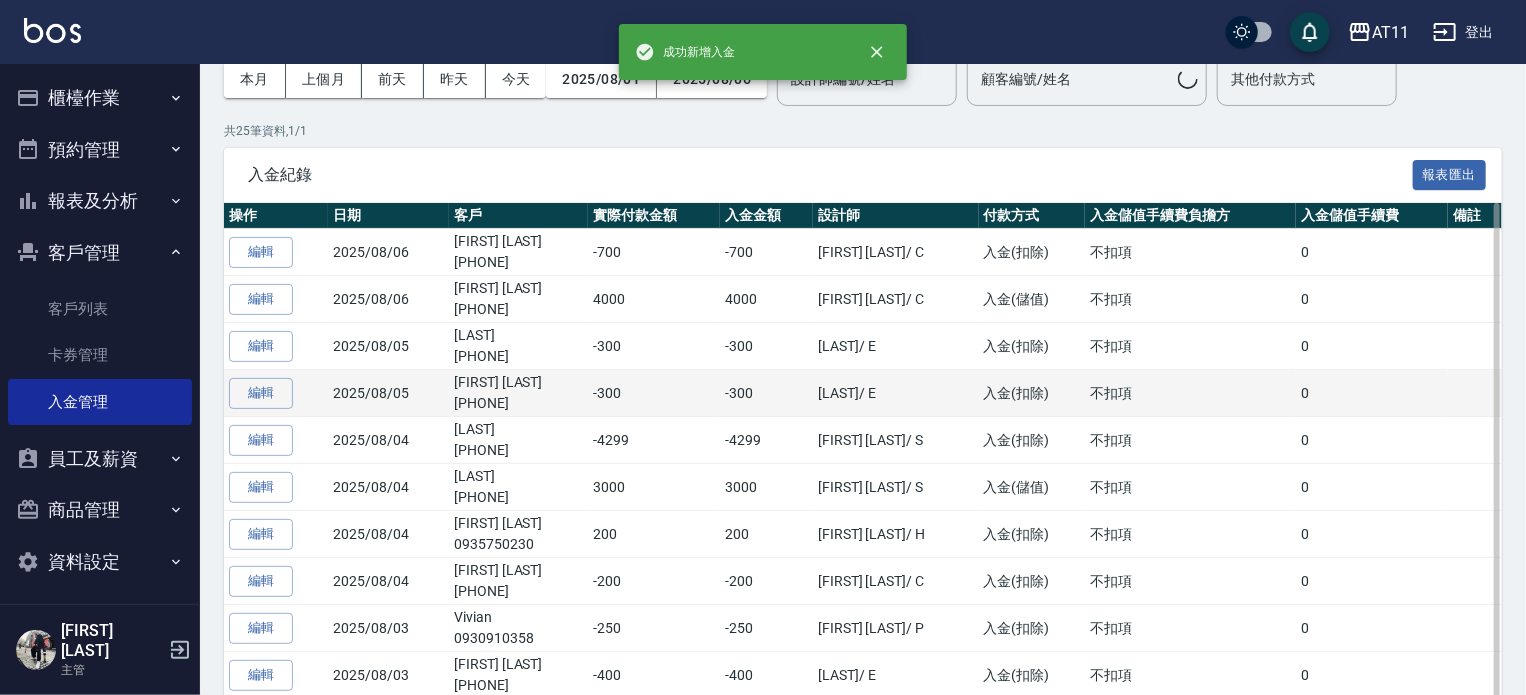 scroll, scrollTop: 0, scrollLeft: 0, axis: both 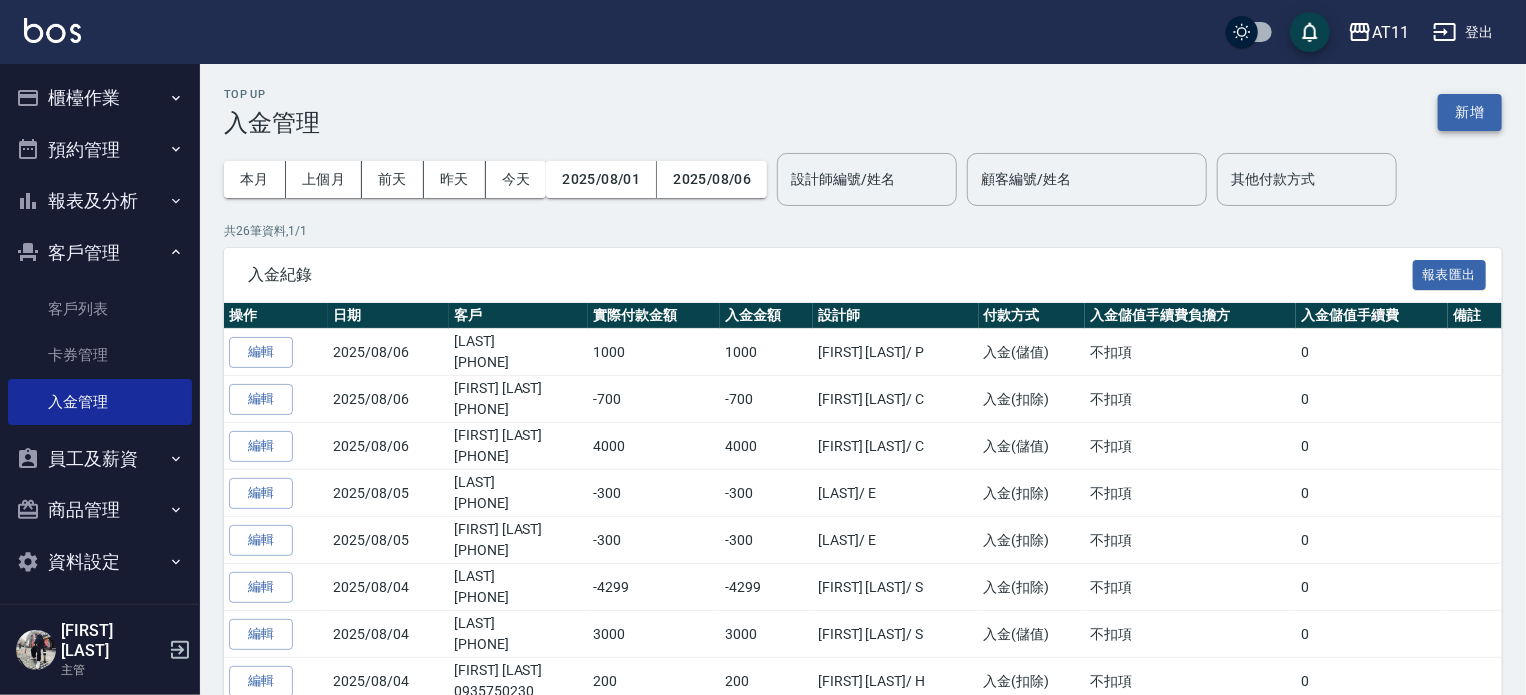 click on "新增" at bounding box center [1470, 112] 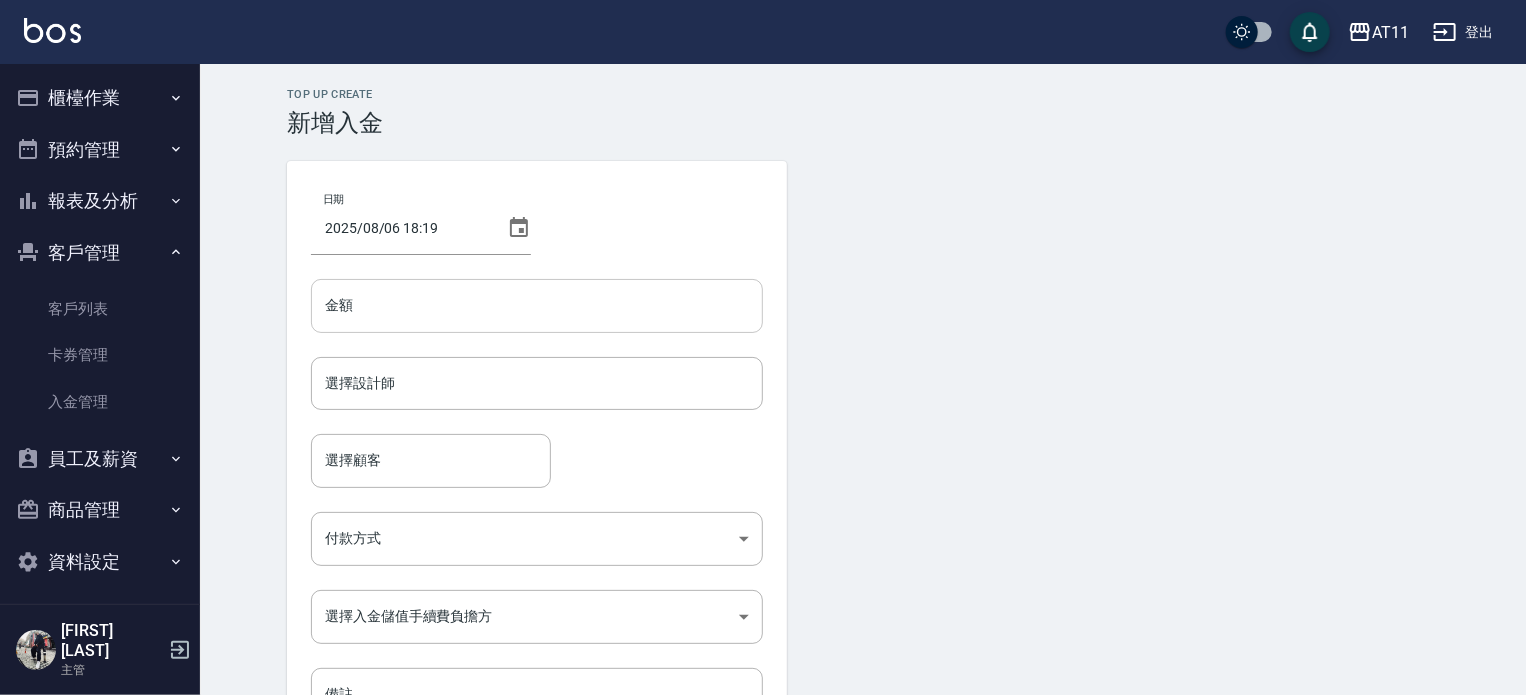 click on "金額" at bounding box center (537, 306) 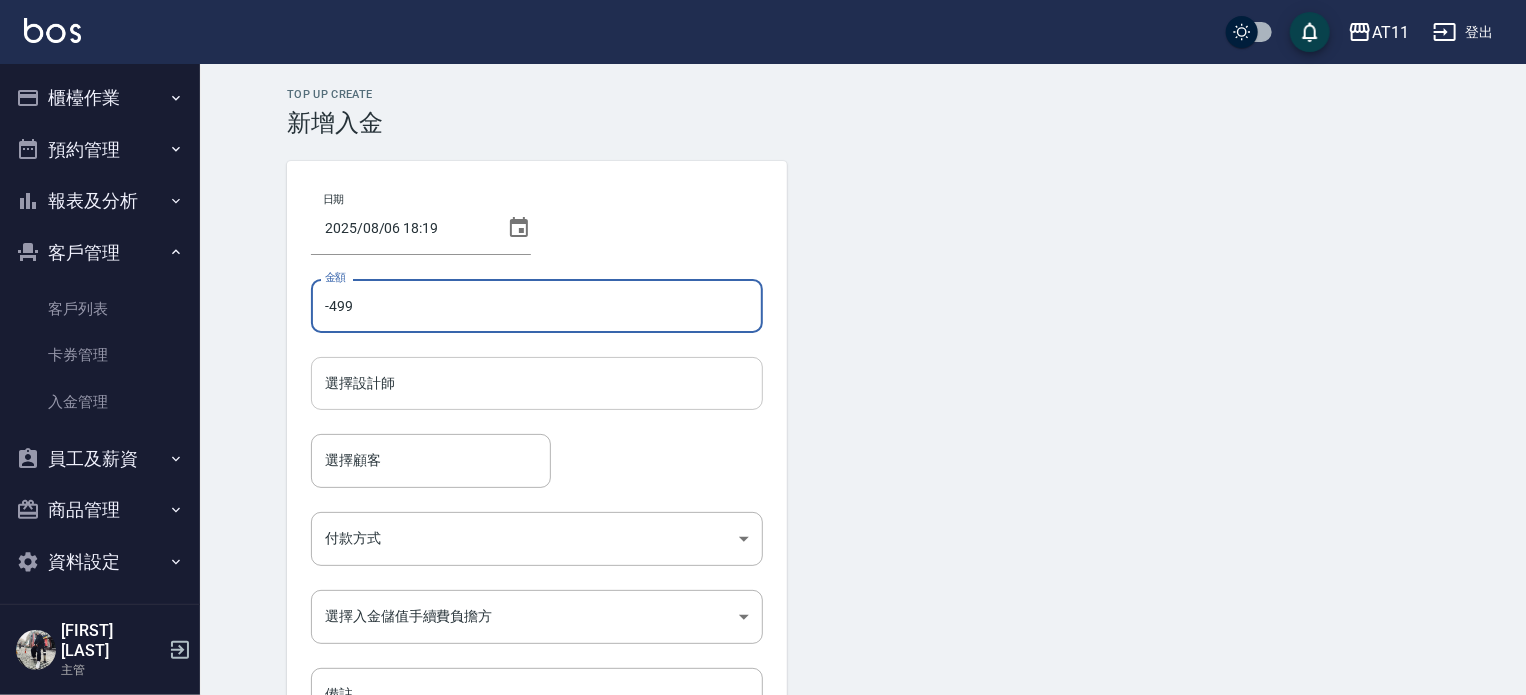 type on "-499" 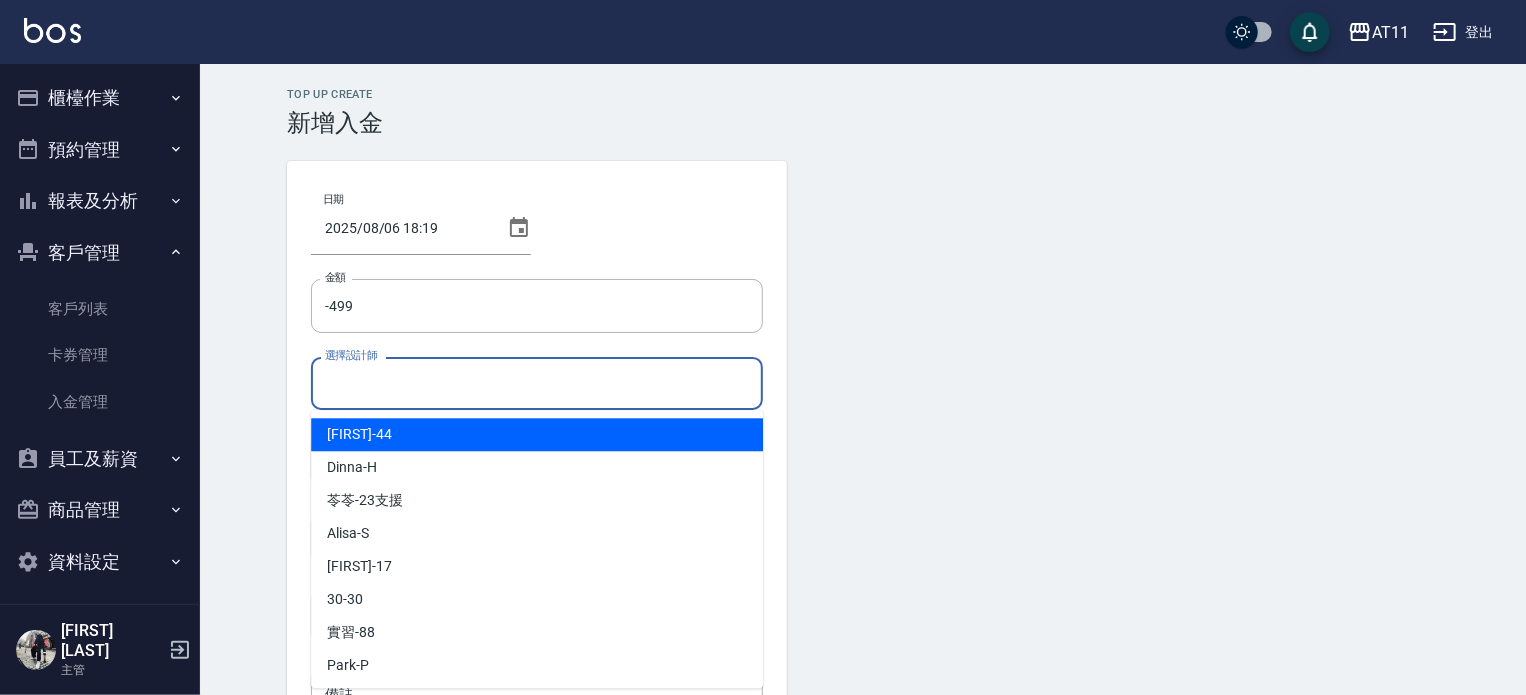 click on "選擇設計師" at bounding box center (537, 383) 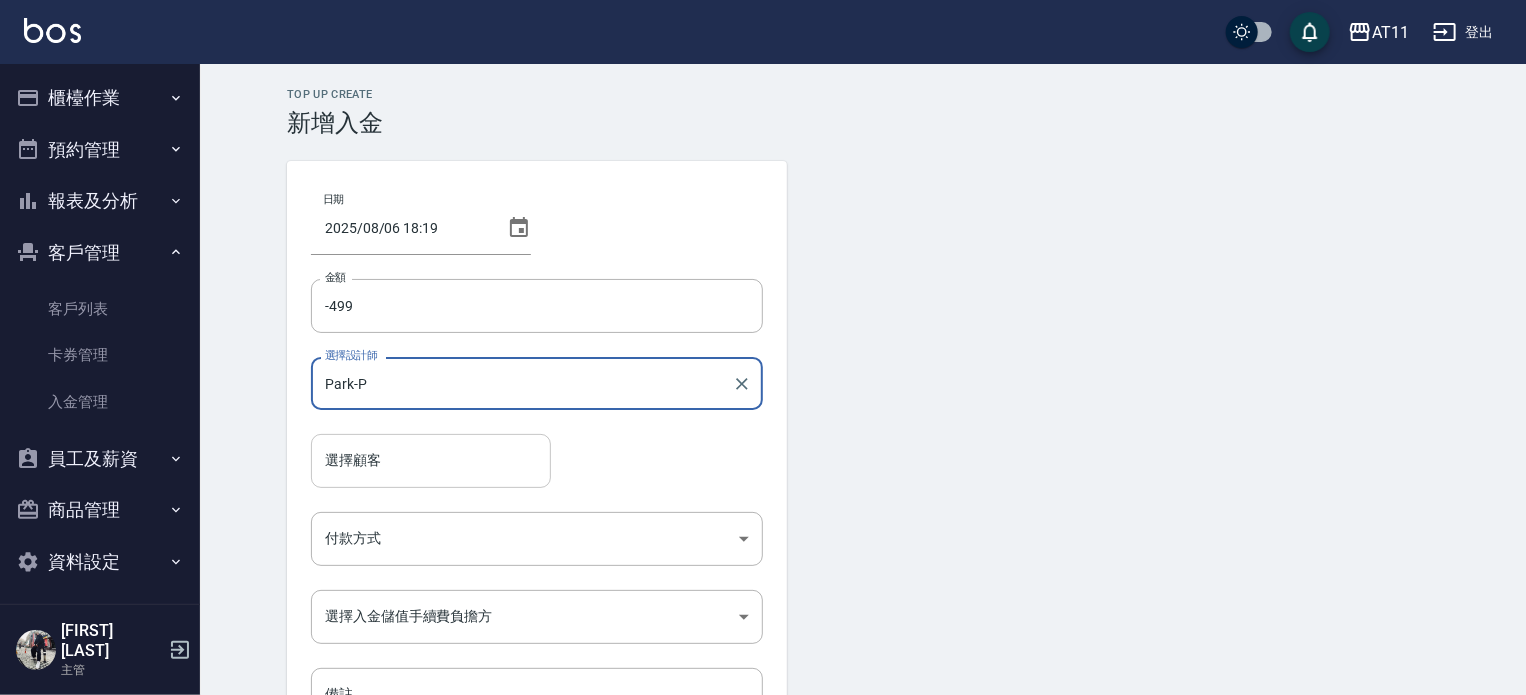 type on "Park-P" 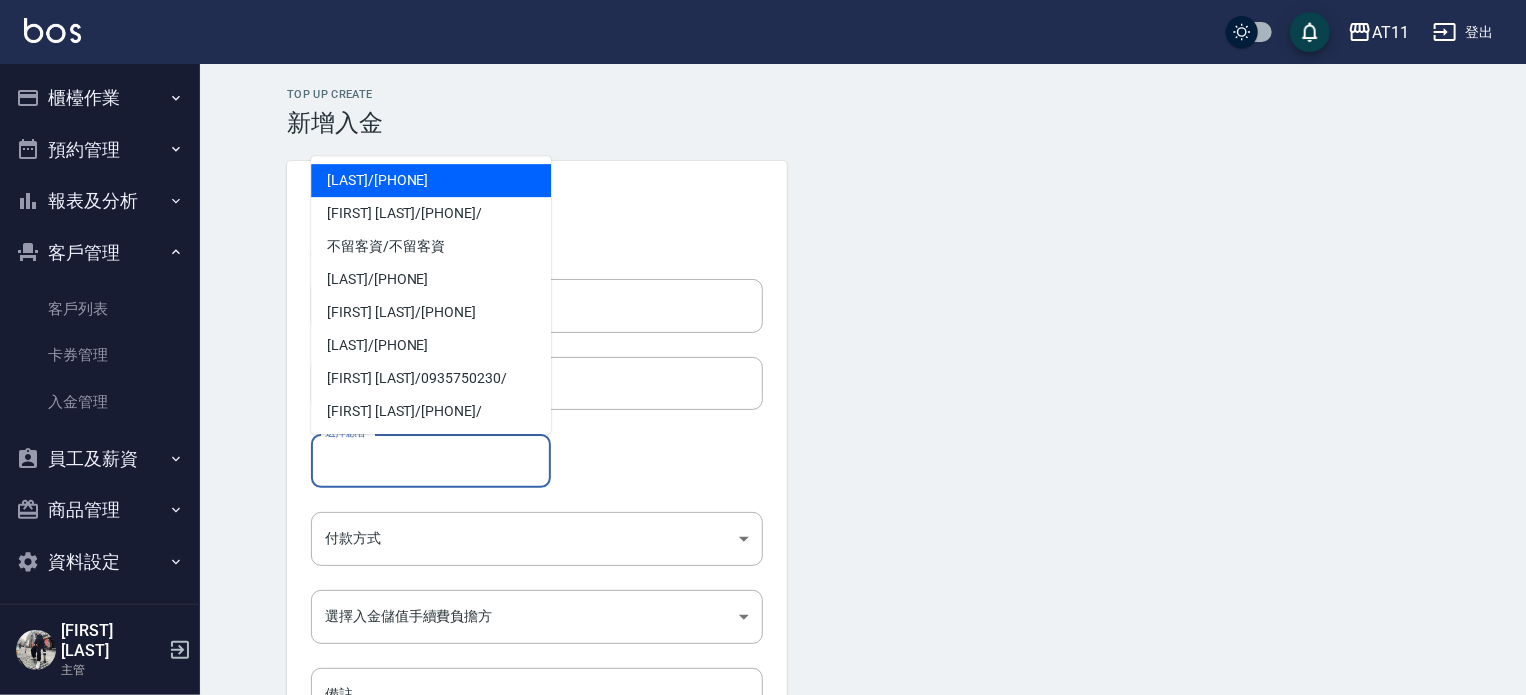 click on "[LAST]  /  [PHONE]" at bounding box center [431, 180] 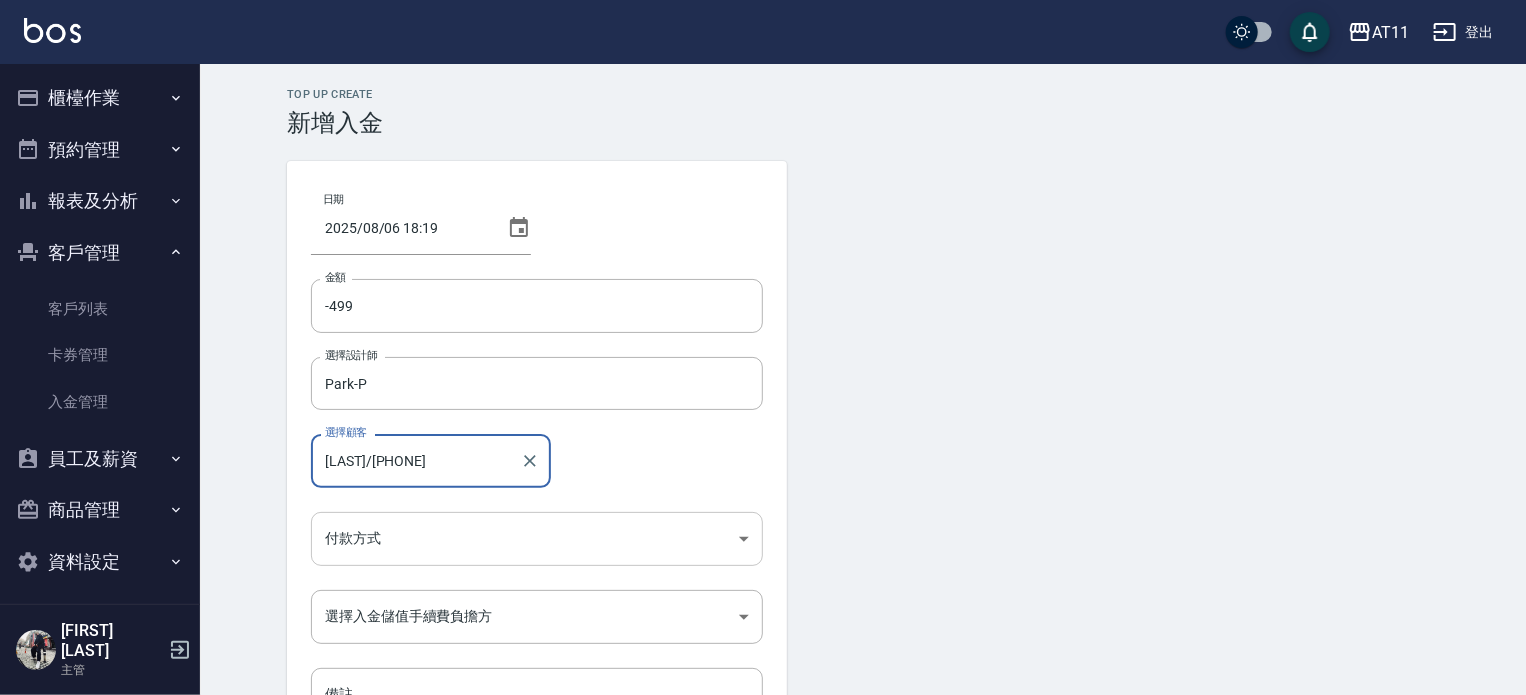 click on "AT11 登出 櫃檯作業 打帳單 帳單列表 現金收支登錄 材料自購登錄 每日結帳 排班表 現場電腦打卡 掃碼打卡 預約管理 預約管理 單日預約紀錄 單週預約紀錄 報表及分析 報表目錄 店家日報表 互助日報表 互助點數明細 設計師日報表 設計師抽成報表 店販抽成明細 客戶管理 客戶列表 卡券管理 入金管理 員工及薪資 員工列表 全店打卡記錄 商品管理 商品分類設定 商品列表 資料設定 服務分類設定 服務項目設定 預收卡設定 支付方式設定 第三方卡券設定 [FIRST] [LAST] 主管 Top Up Create 新增入金 日期 [DATE] [TIME] 金額 -499 金額 選擇設計師 Park-P 選擇設計師 選擇顧客 [LAST]/[PHONE] 選擇顧客 付款方式 ​ 付款方式 選擇入金儲值手續費負擔方 ​ 選擇入金儲值手續費負擔方 備註 備註 新增" at bounding box center (763, 415) 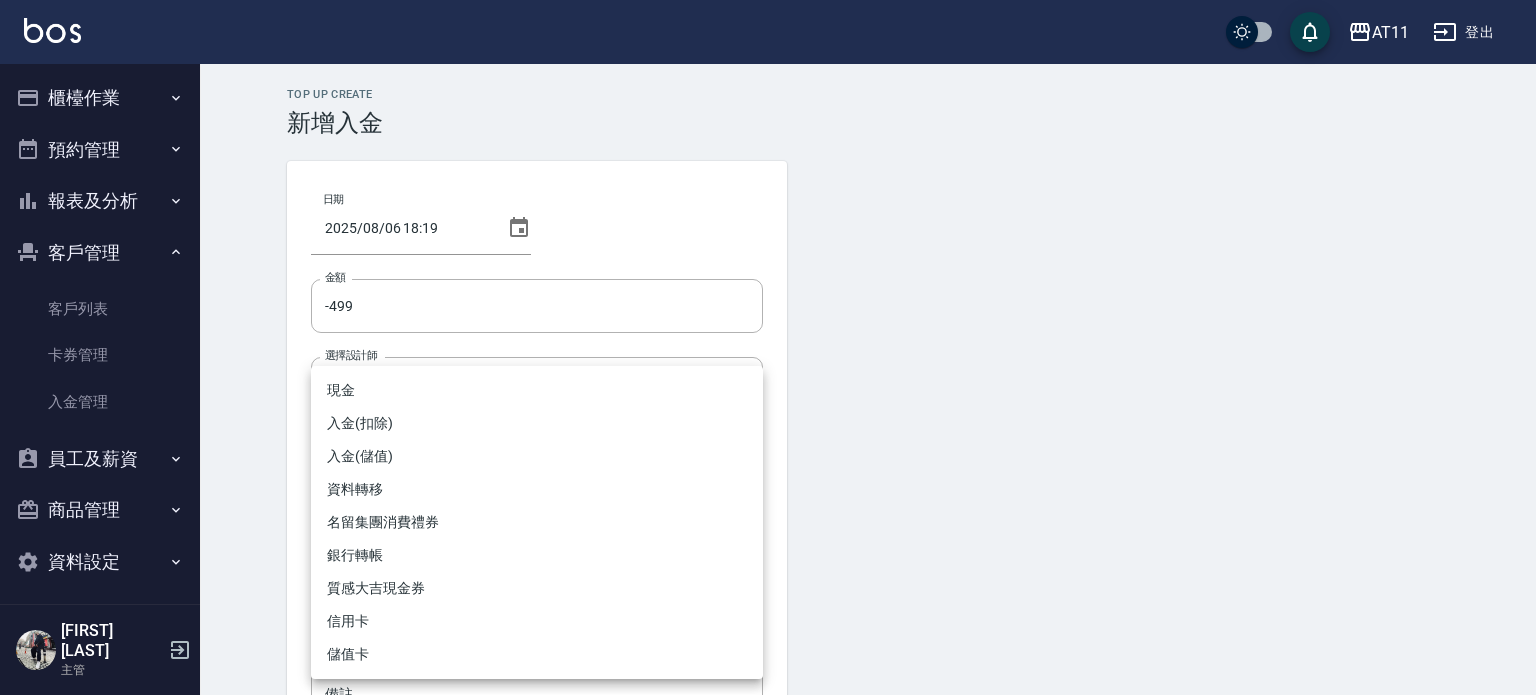 click on "入金(扣除)" at bounding box center (537, 423) 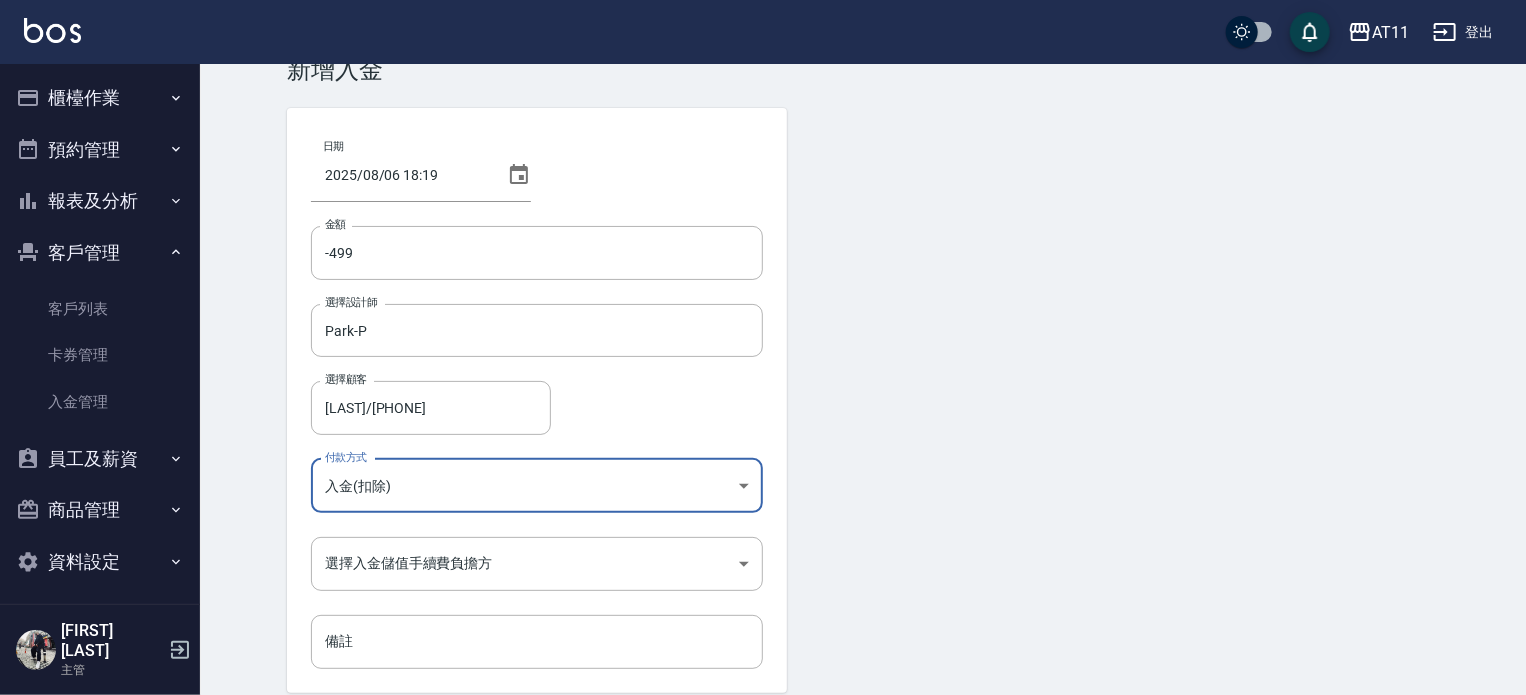 scroll, scrollTop: 100, scrollLeft: 0, axis: vertical 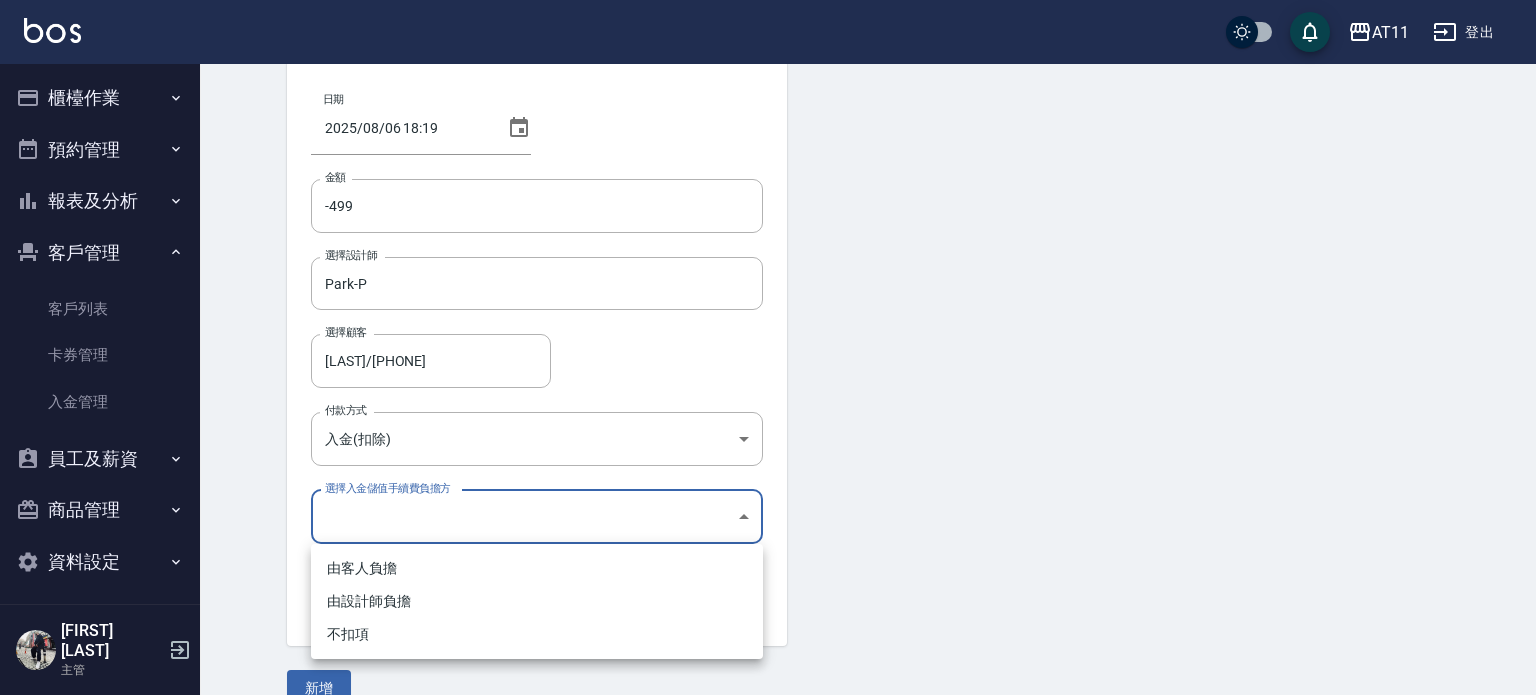 click on "AT11 登出 櫃檯作業 打帳單 帳單列表 現金收支登錄 材料自購登錄 每日結帳 排班表 現場電腦打卡 掃碼打卡 預約管理 預約管理 單日預約紀錄 單週預約紀錄 報表及分析 報表目錄 店家日報表 互助日報表 互助點數明細 設計師日報表 設計師抽成報表 店販抽成明細 客戶管理 客戶列表 卡券管理 入金管理 員工及薪資 員工列表 全店打卡記錄 商品管理 商品分類設定 商品列表 資料設定 服務分類設定 服務項目設定 預收卡設定 支付方式設定 第三方卡券設定 [FIRST] [LAST] 主管 Top Up Create 新增入金 日期 [DATE] [TIME] 金額 -499 金額 選擇設計師 Park-P 選擇設計師 選擇顧客 [LAST]/[PHONE] 選擇顧客 付款方式 入金(扣除) 入金(扣除) 付款方式 選擇入金儲值手續費負擔方 ​ 選擇入金儲值手續費負擔方 備註 備註 新增 由客人負擔 由設計師負擔 不扣項" at bounding box center (768, 315) 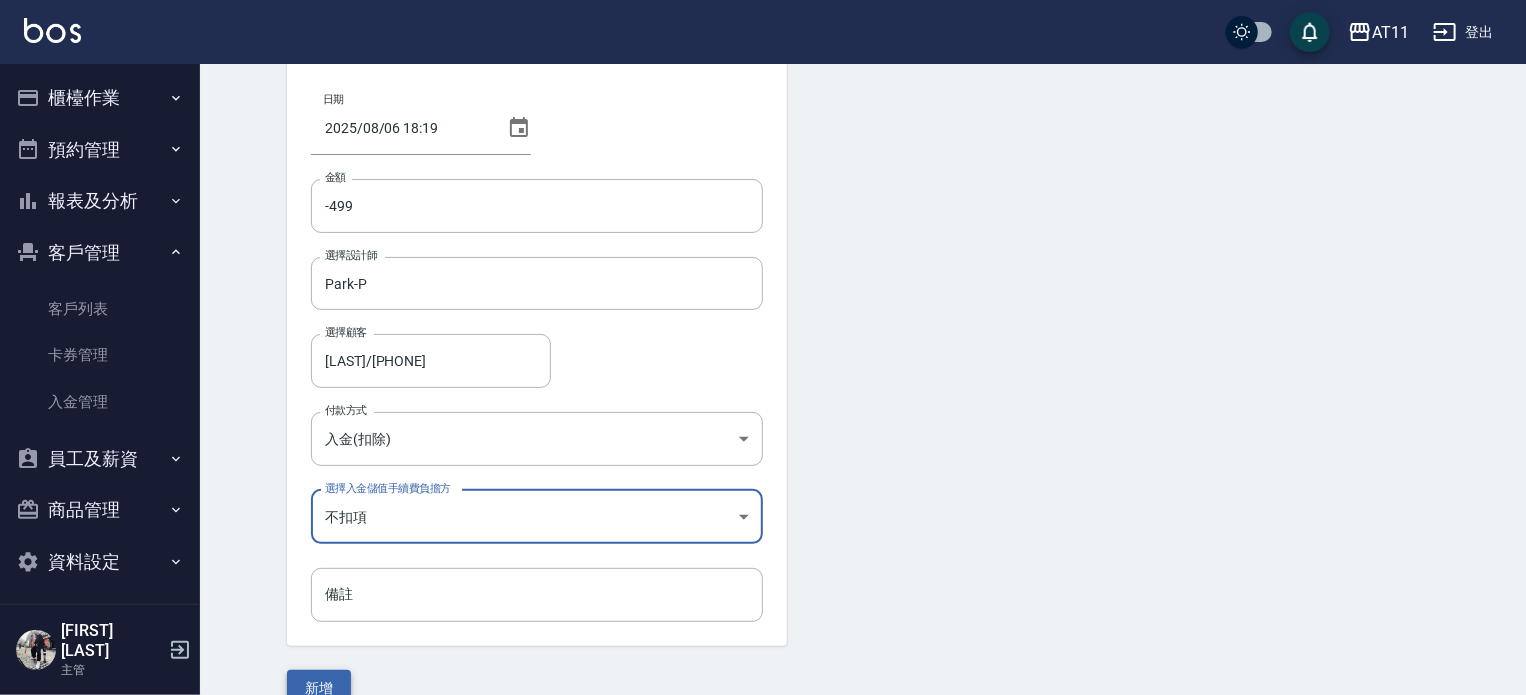 click on "新增" at bounding box center [319, 688] 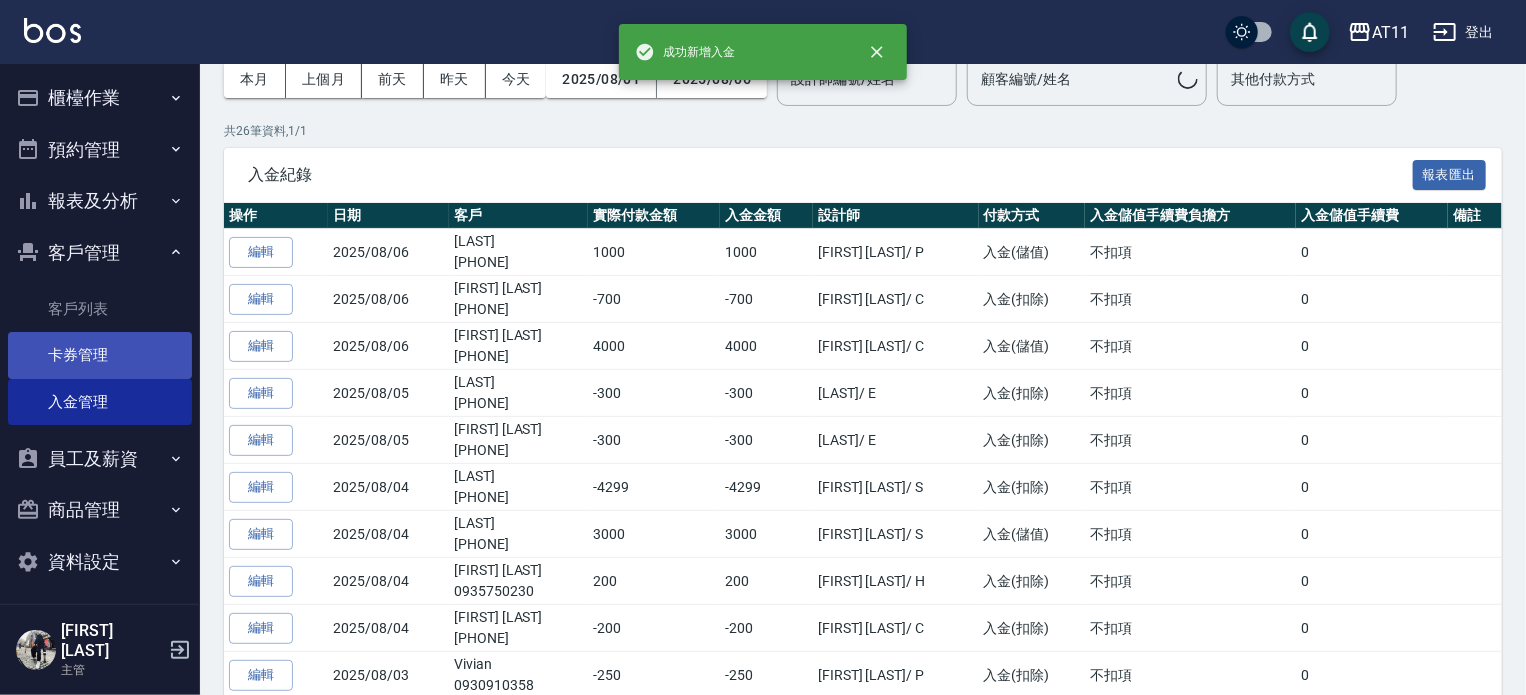 scroll, scrollTop: 0, scrollLeft: 0, axis: both 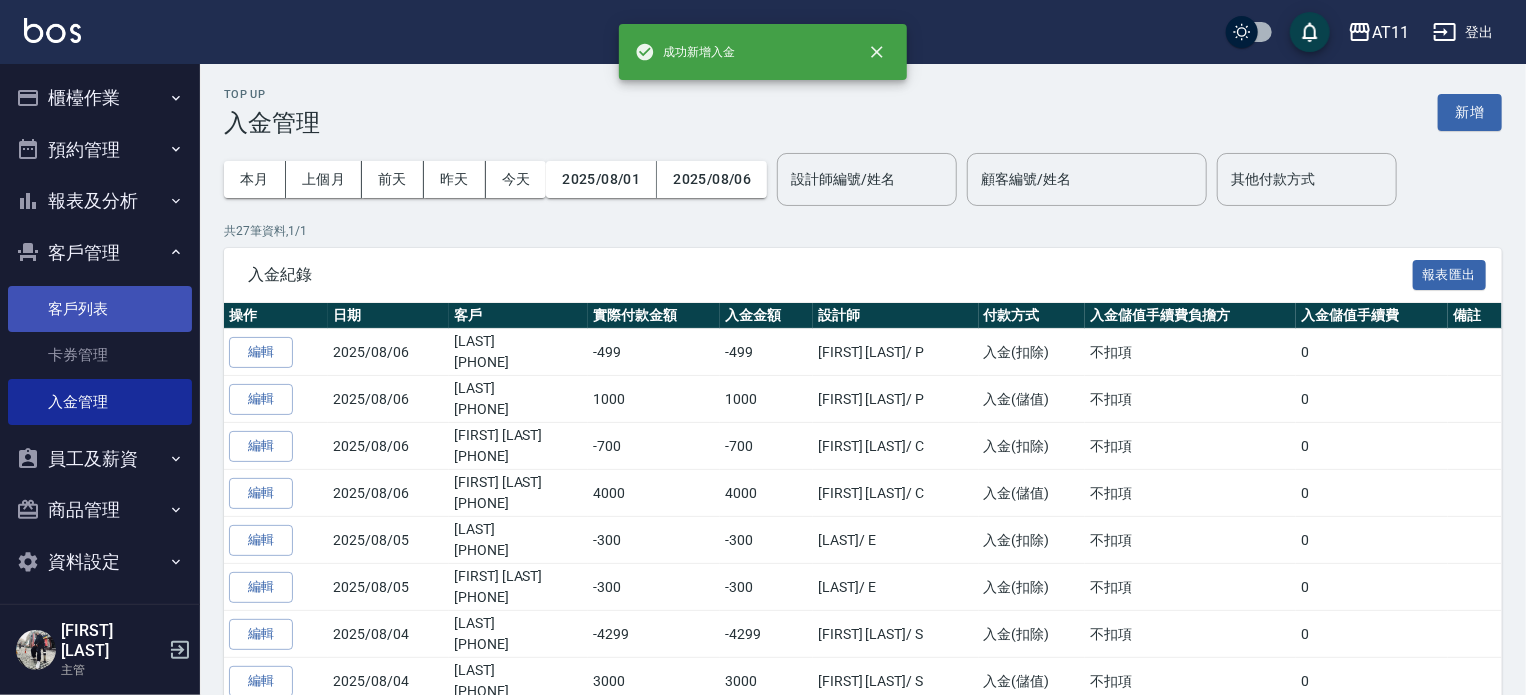click on "客戶列表" at bounding box center [100, 309] 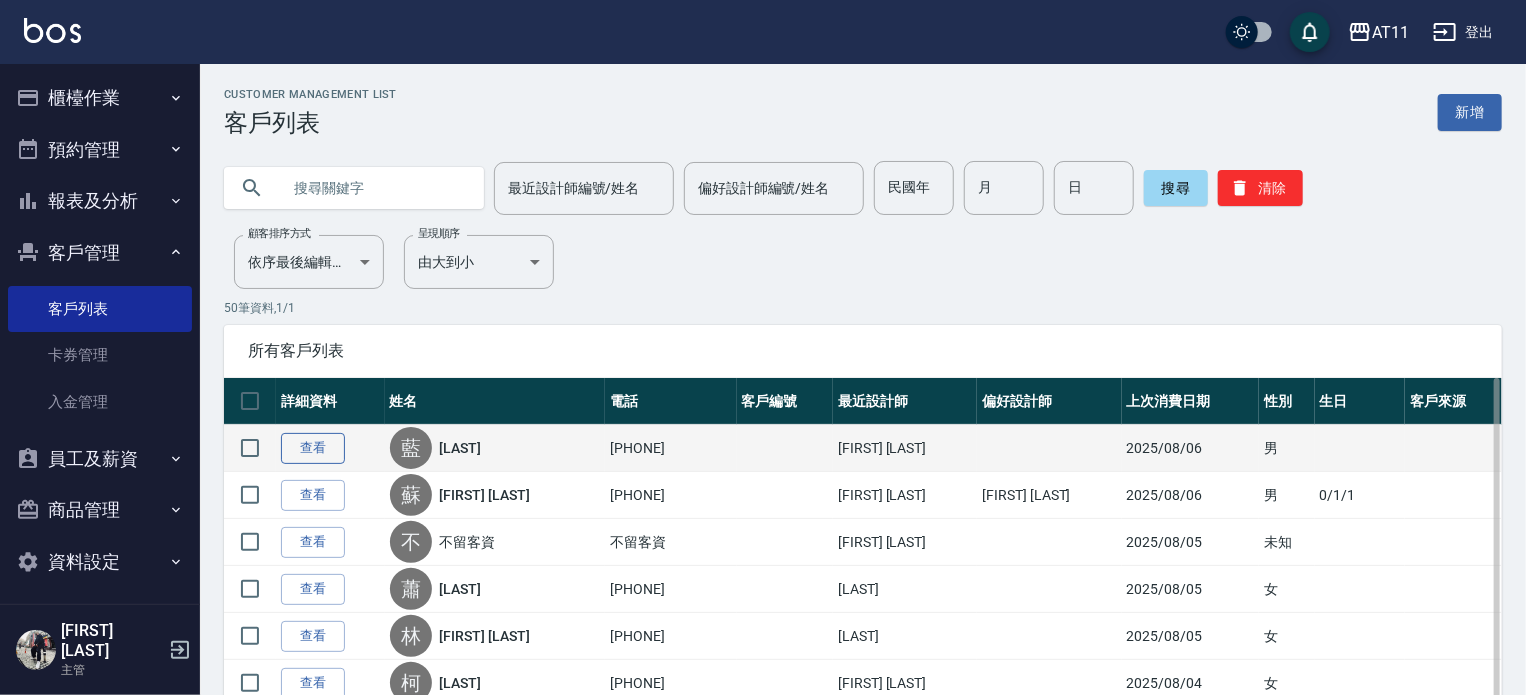 click on "查看" at bounding box center (313, 448) 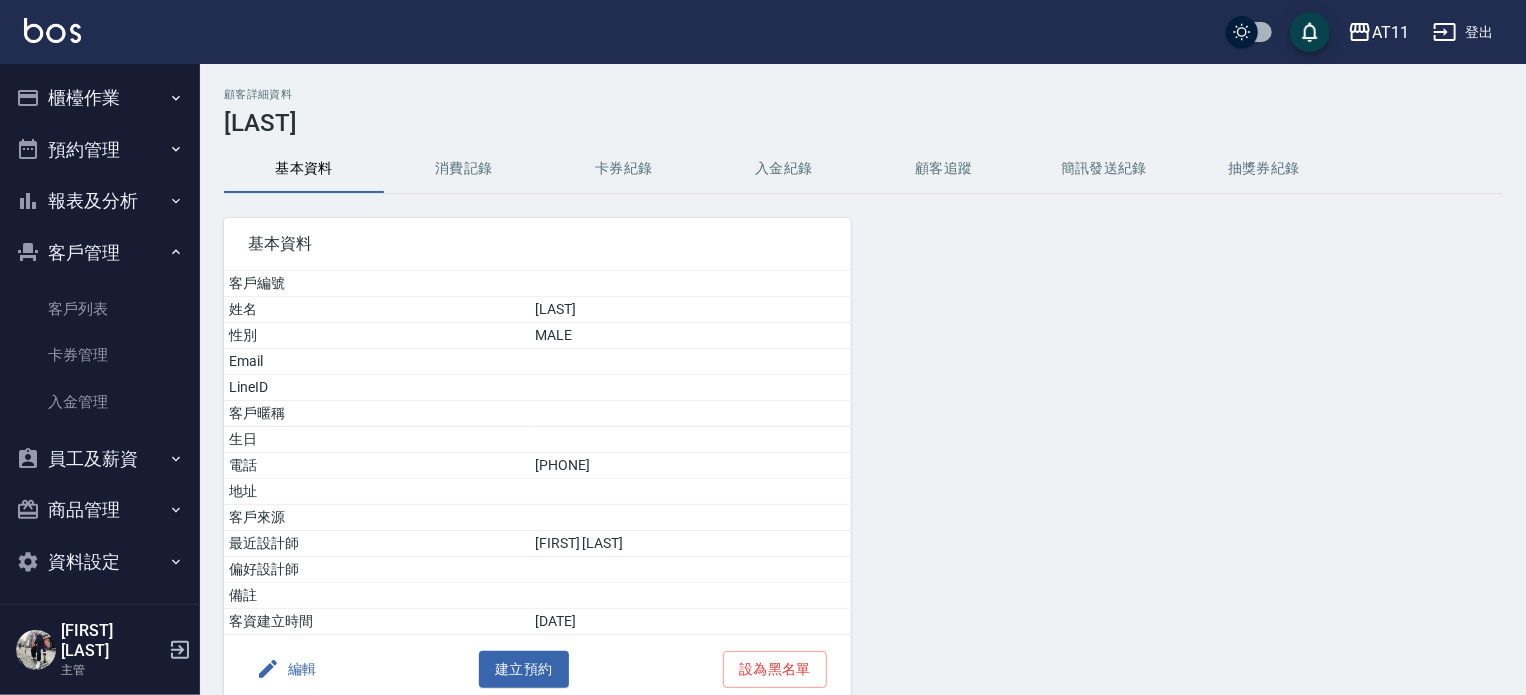 click on "入金紀錄" at bounding box center [784, 169] 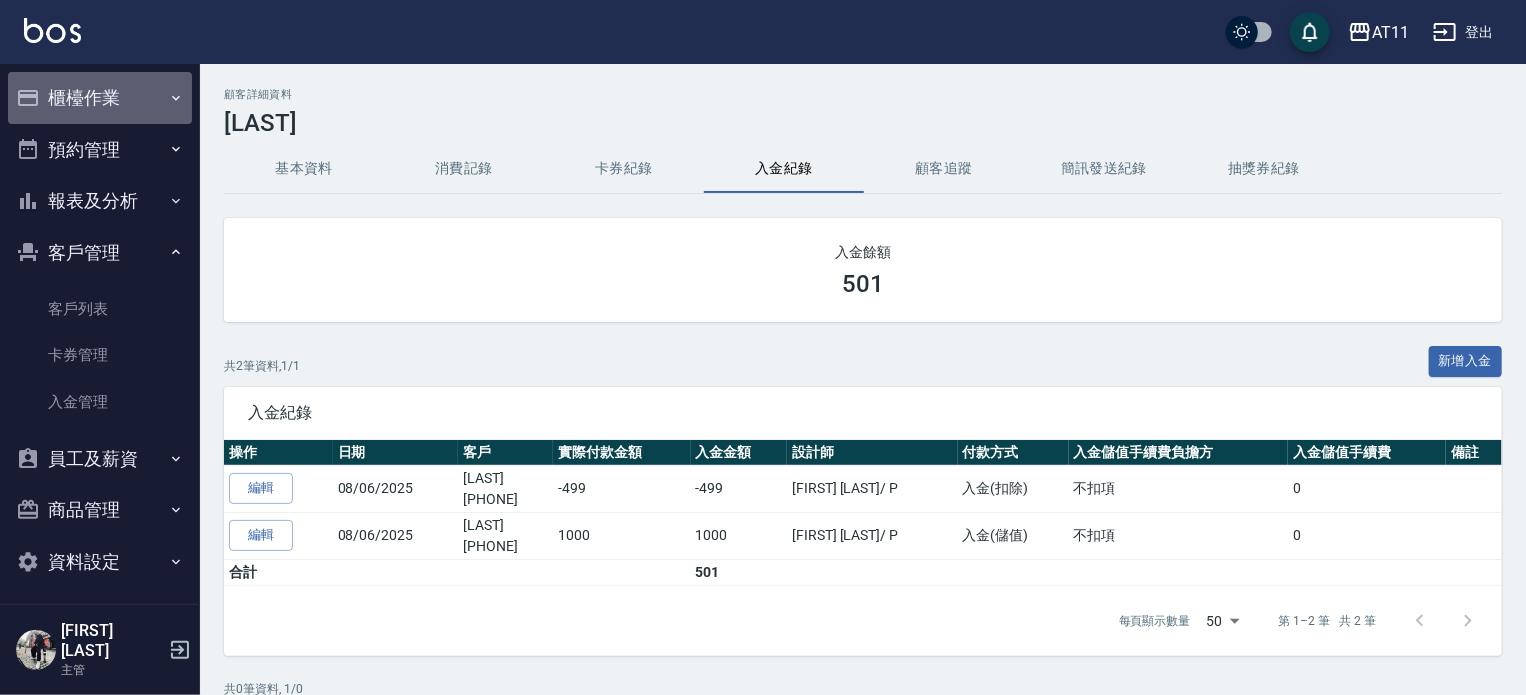 click on "櫃檯作業" at bounding box center (100, 98) 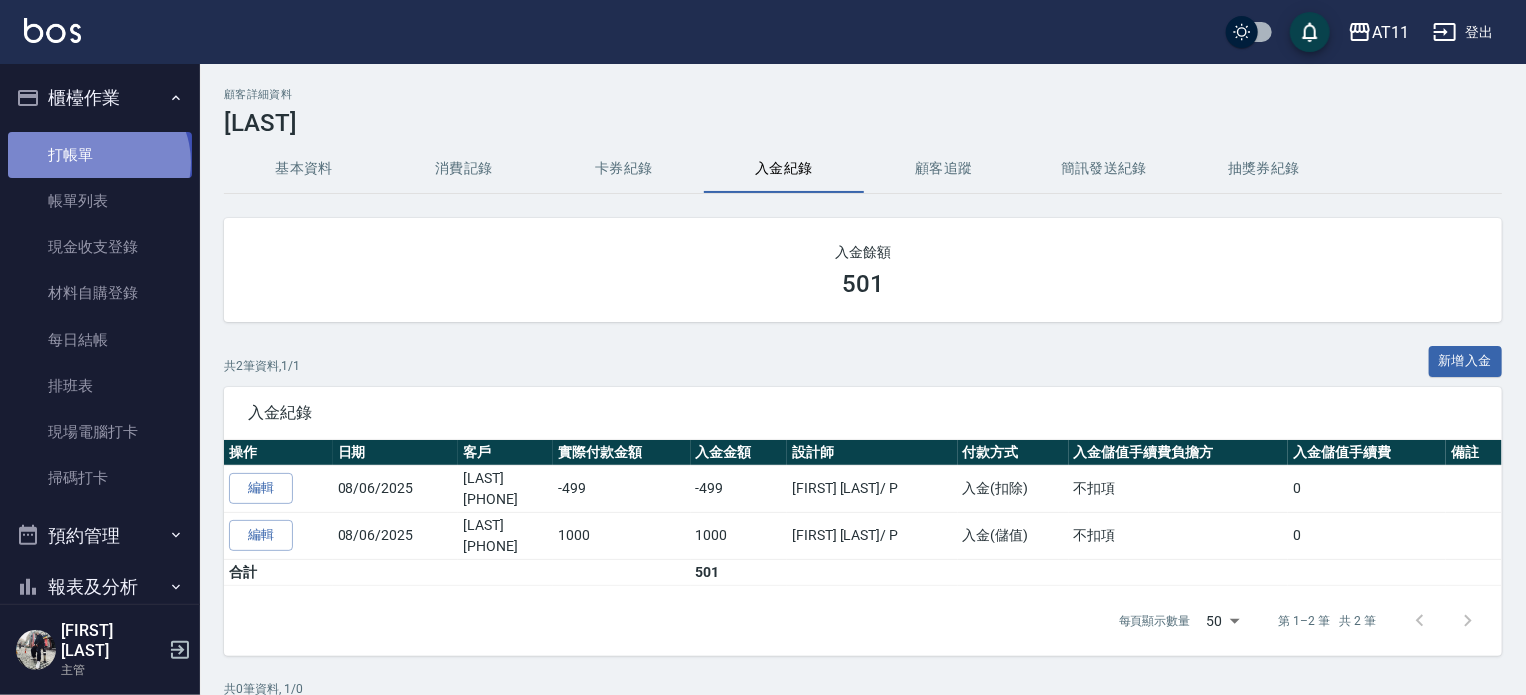 click on "打帳單" at bounding box center [100, 155] 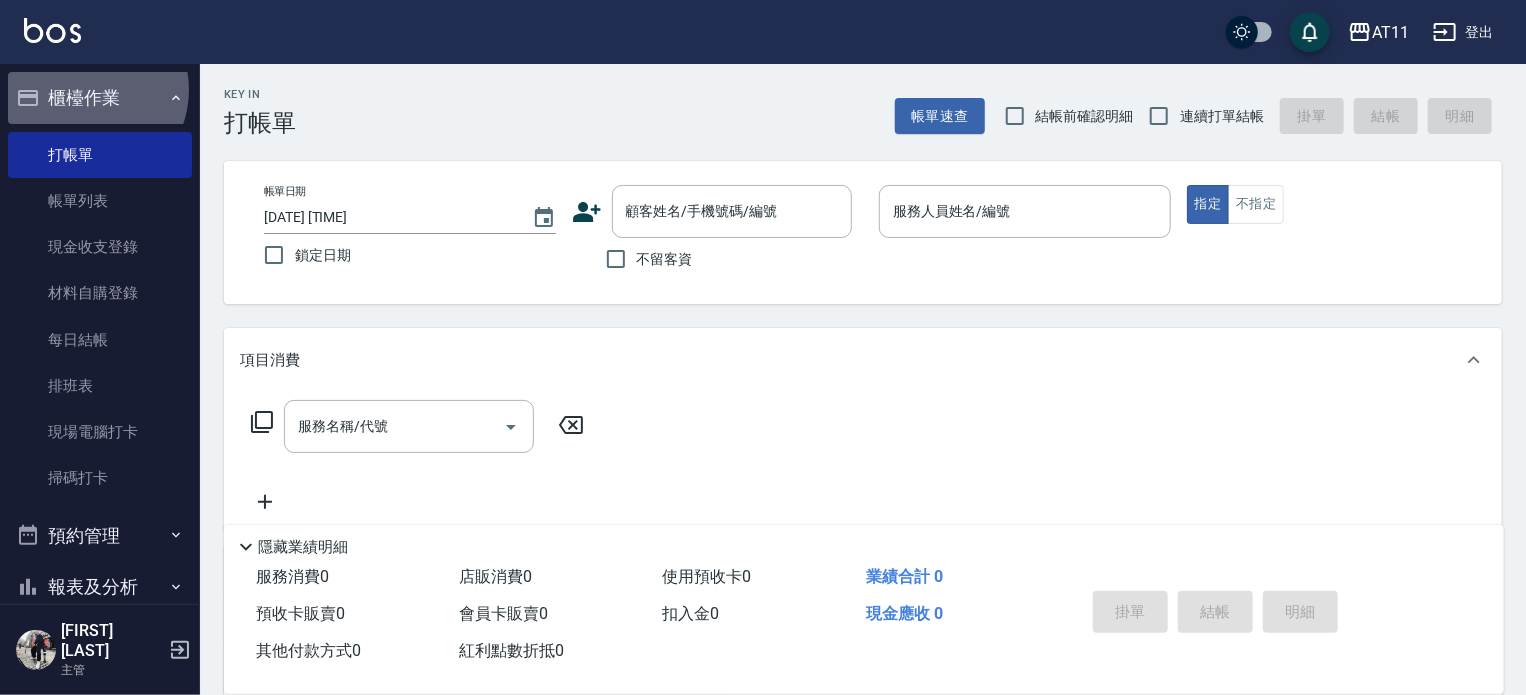 click on "櫃檯作業" at bounding box center (100, 98) 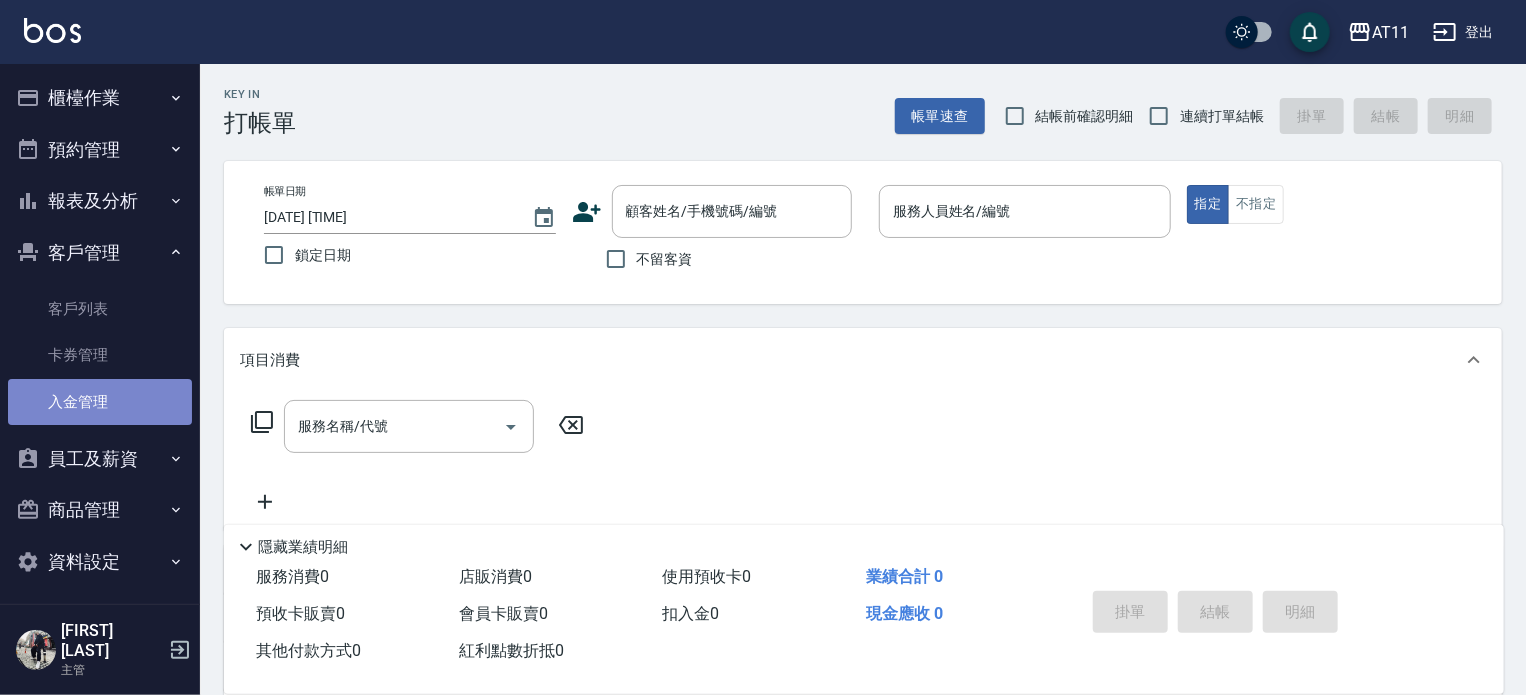 click on "入金管理" at bounding box center (100, 402) 